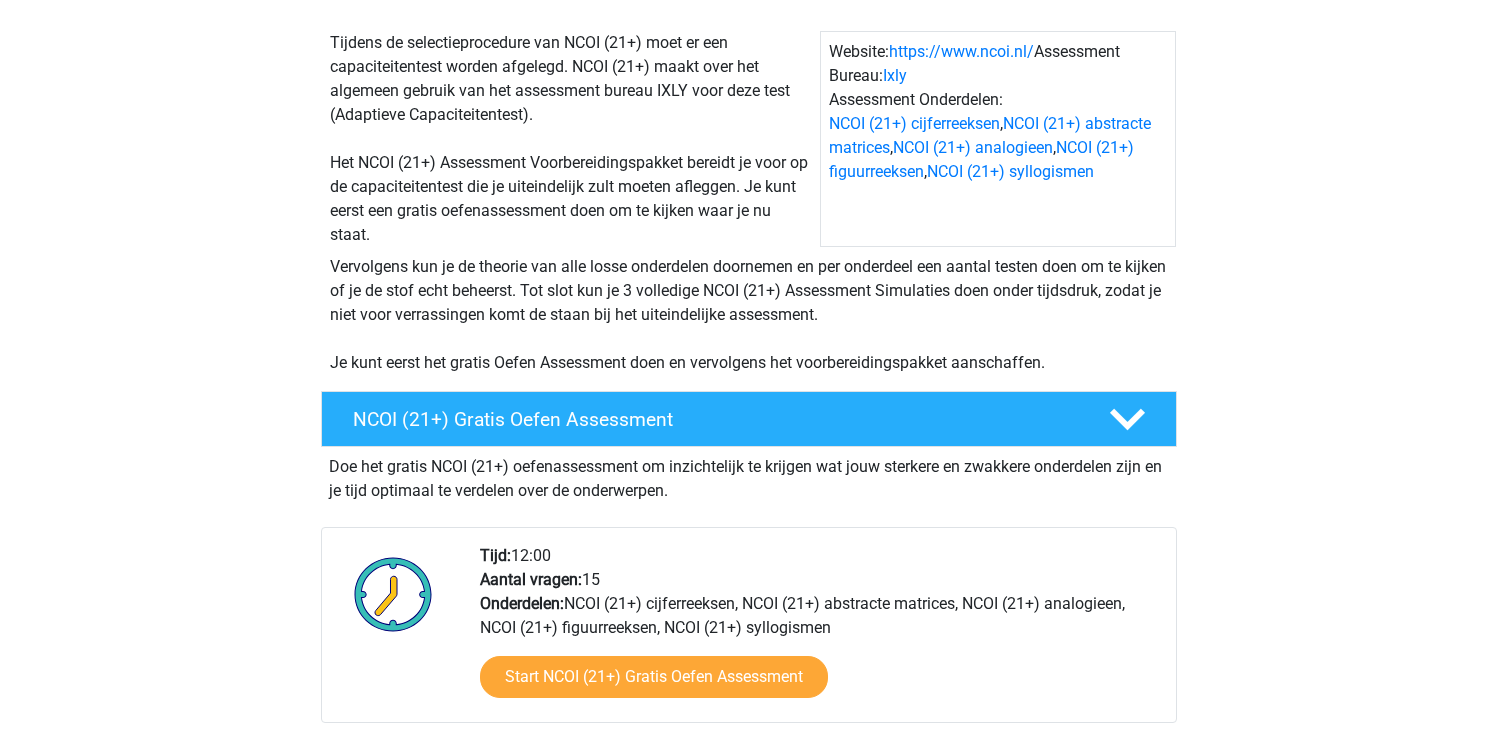scroll, scrollTop: 300, scrollLeft: 0, axis: vertical 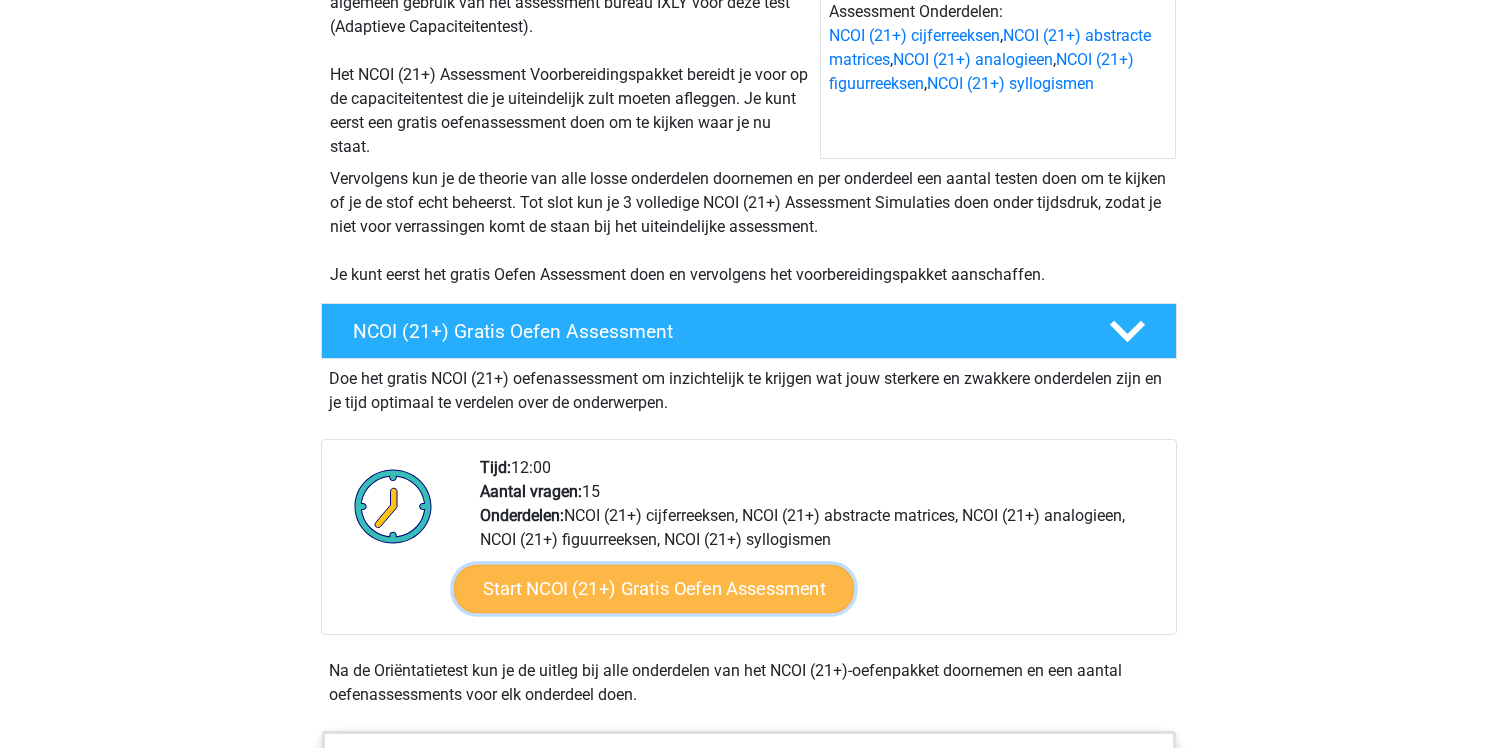 click on "Start NCOI (21+) Gratis Oefen Assessment" at bounding box center (653, 589) 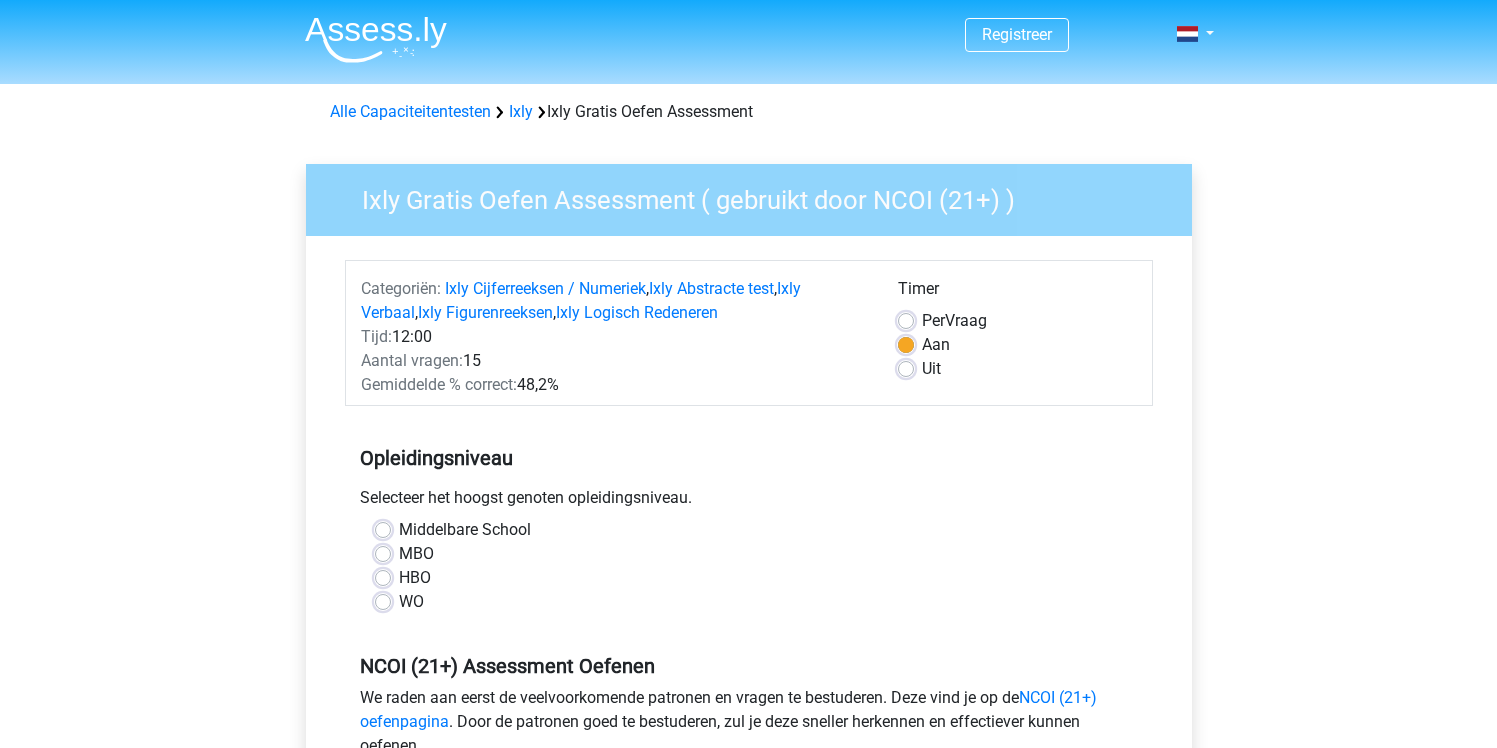 scroll, scrollTop: 0, scrollLeft: 0, axis: both 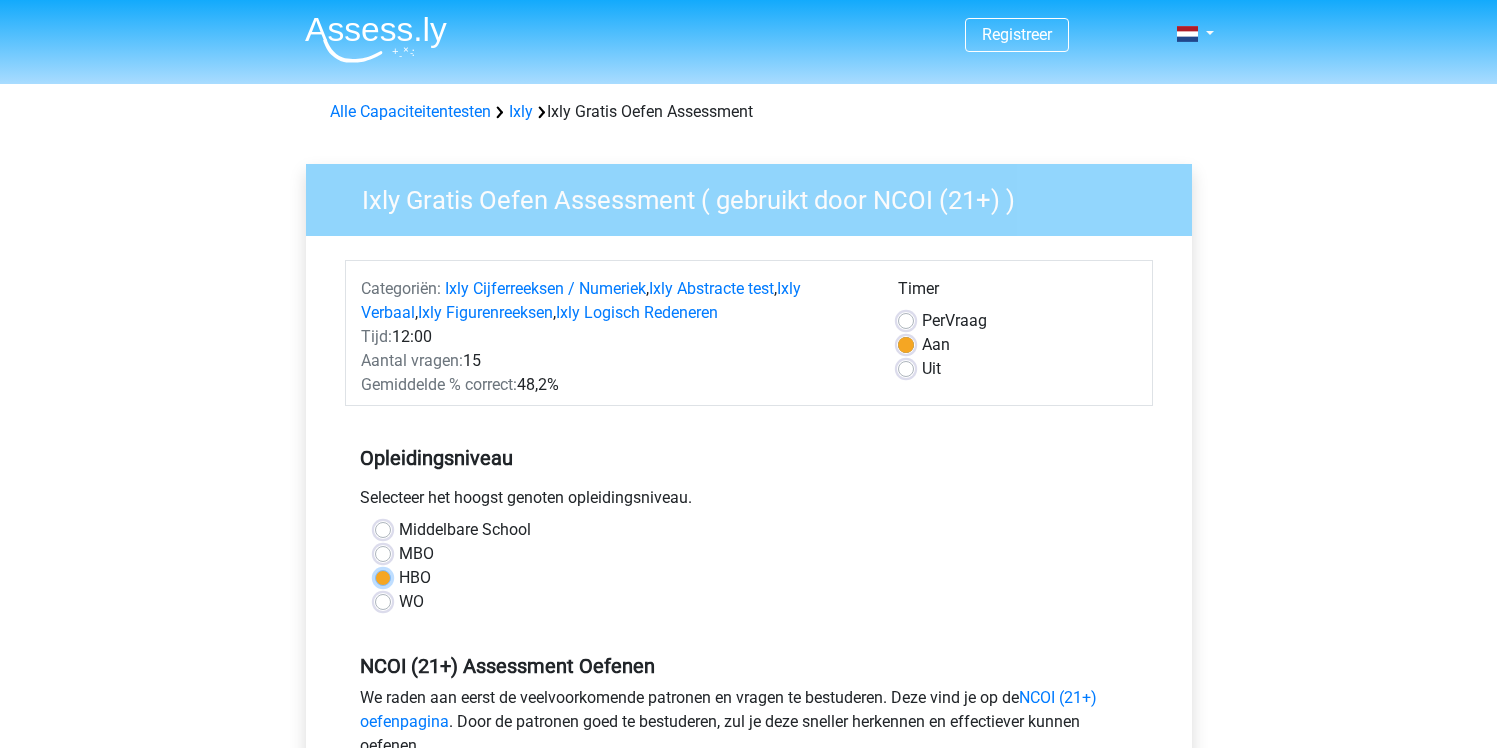 click on "HBO" at bounding box center [383, 576] 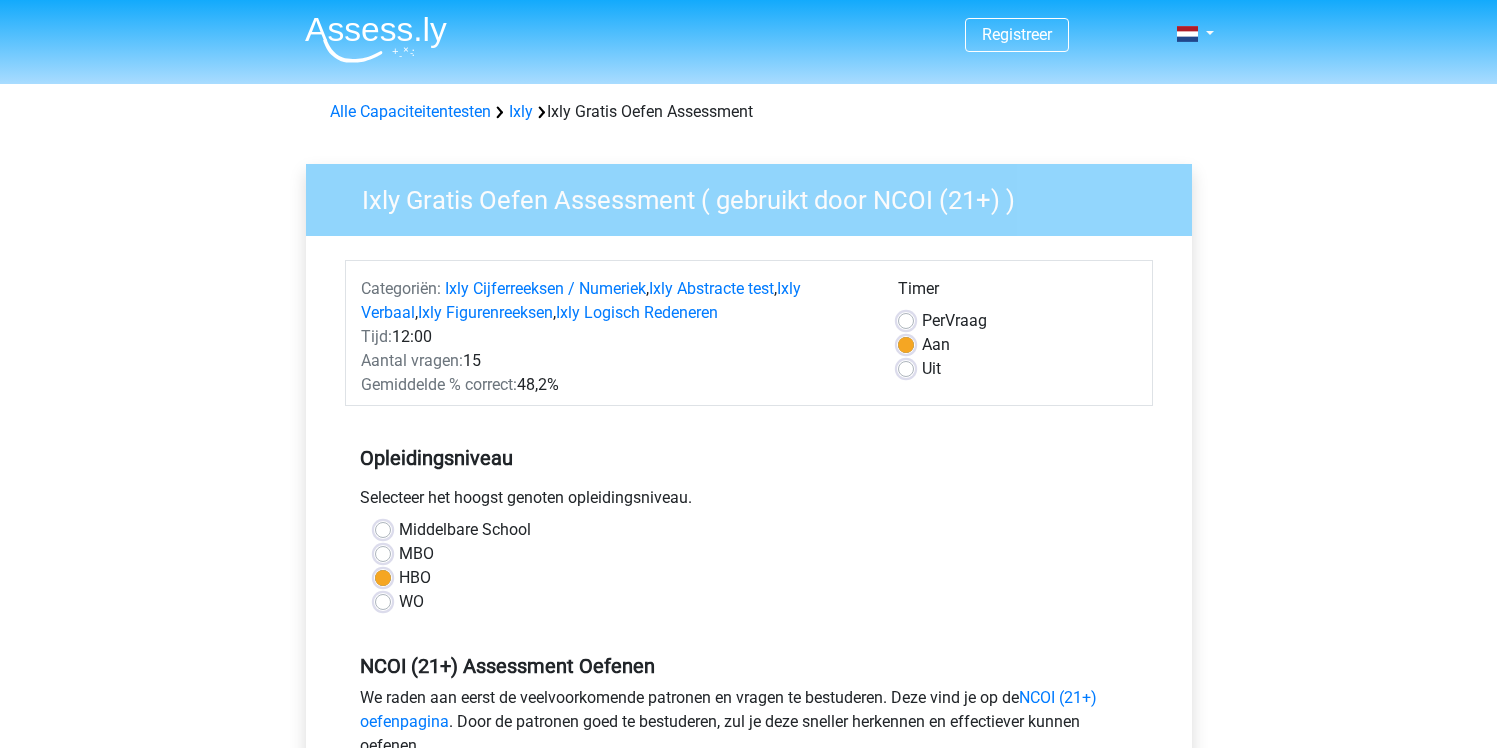 click on "MBO" at bounding box center [416, 554] 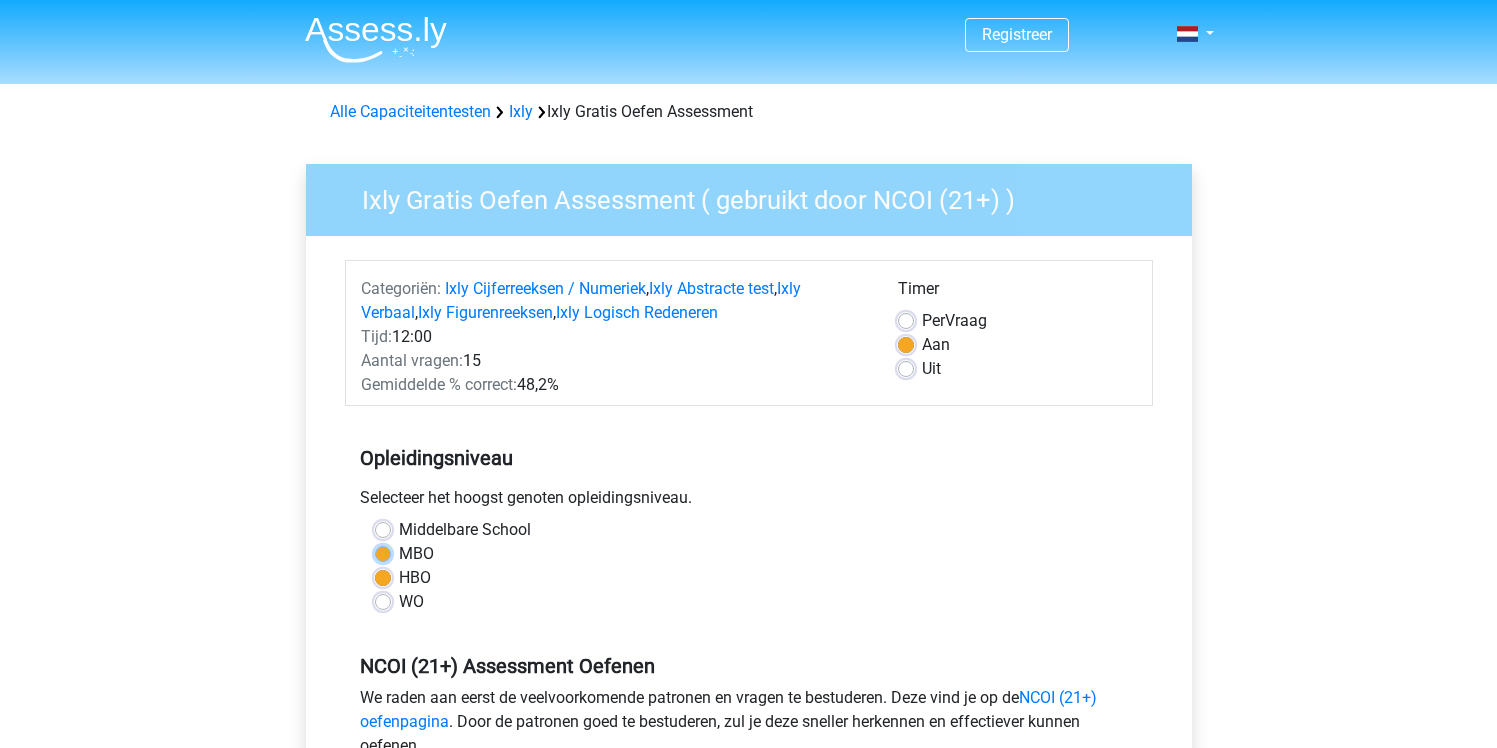 radio on "true" 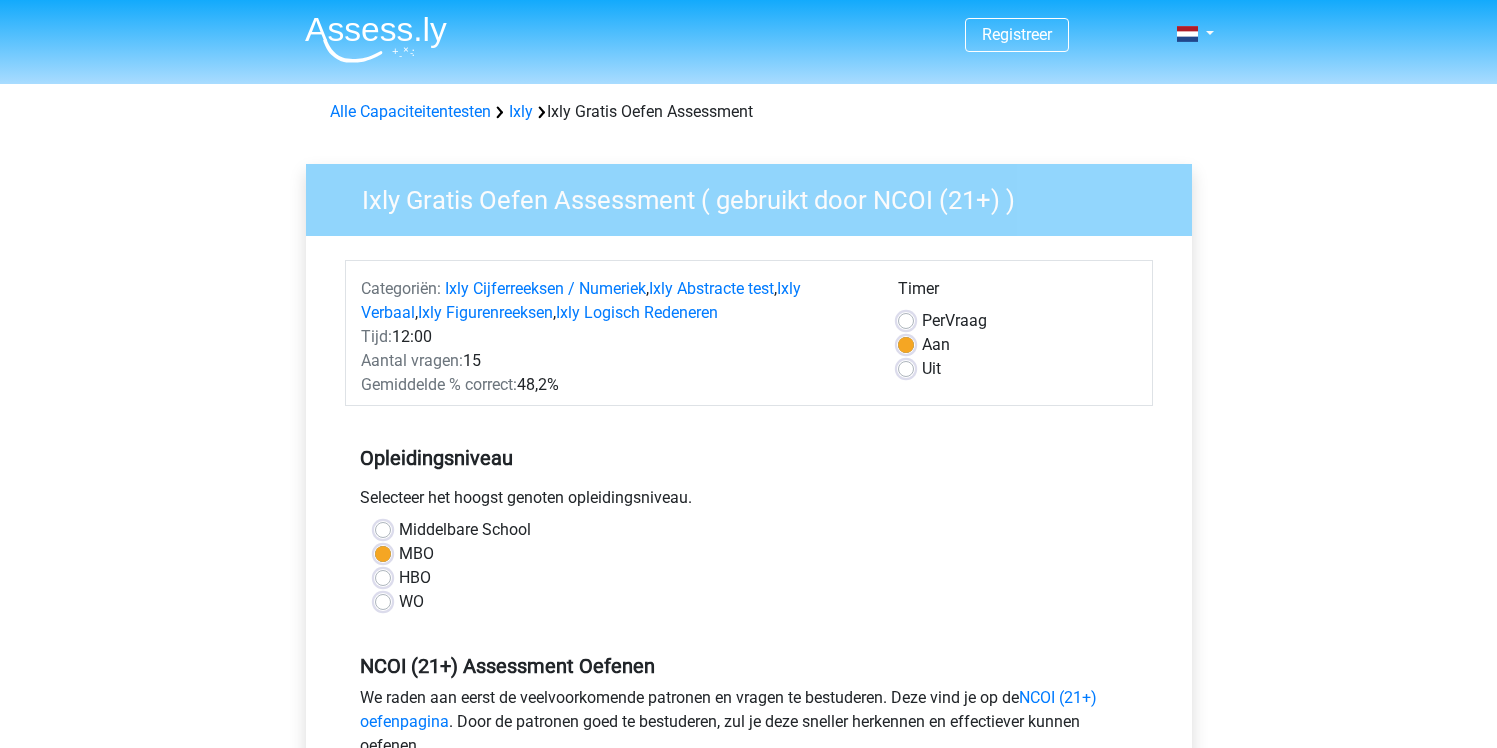 click on "HBO" at bounding box center (415, 578) 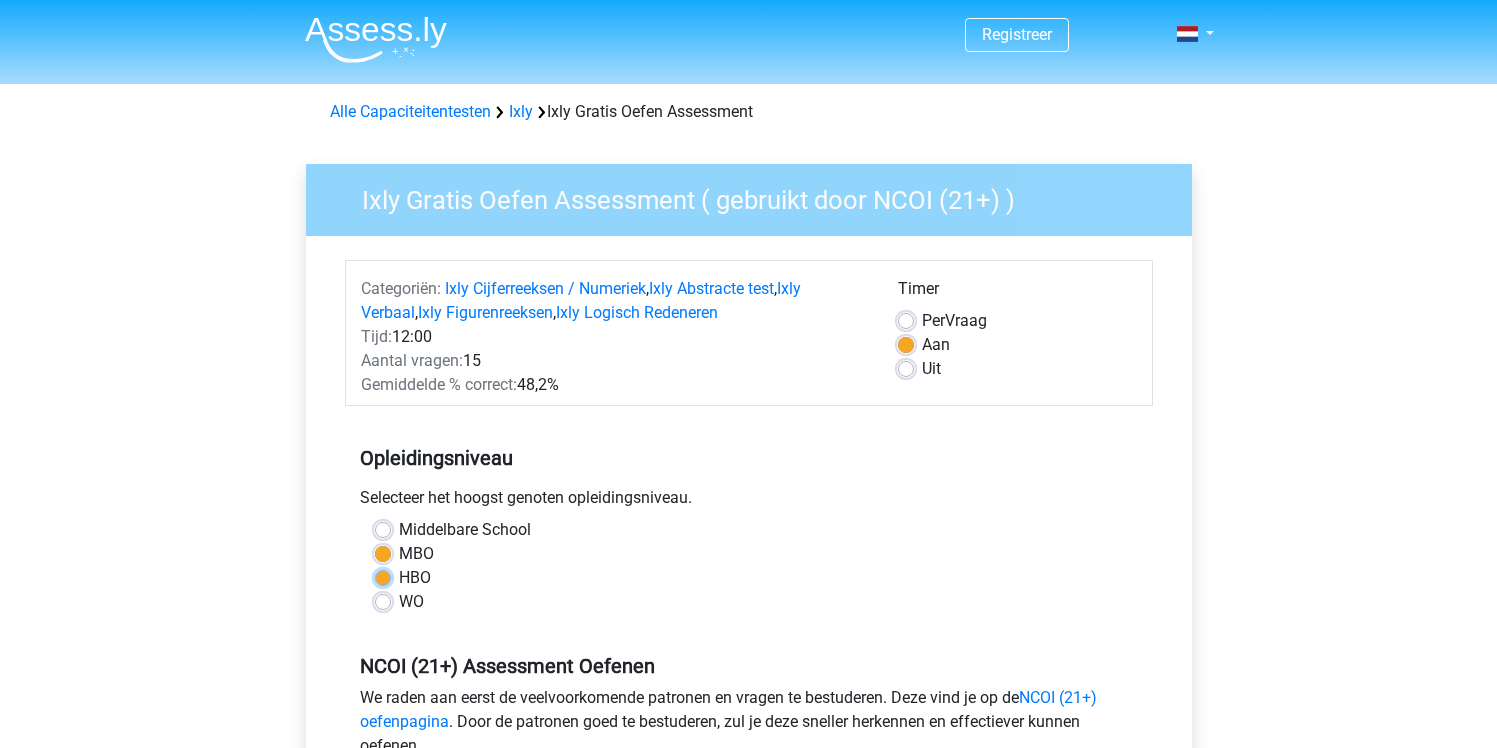 click on "HBO" at bounding box center (383, 576) 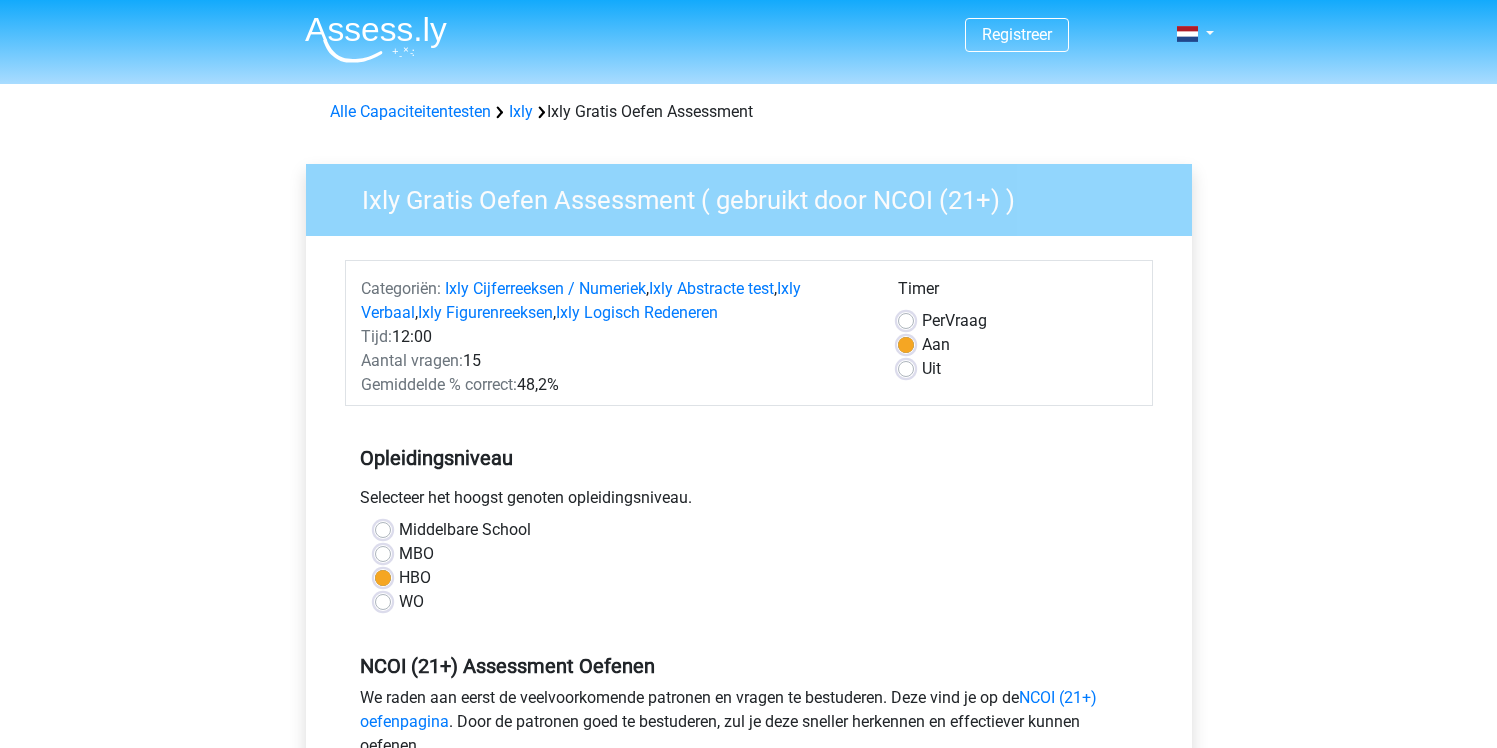 click on "MBO" at bounding box center [416, 554] 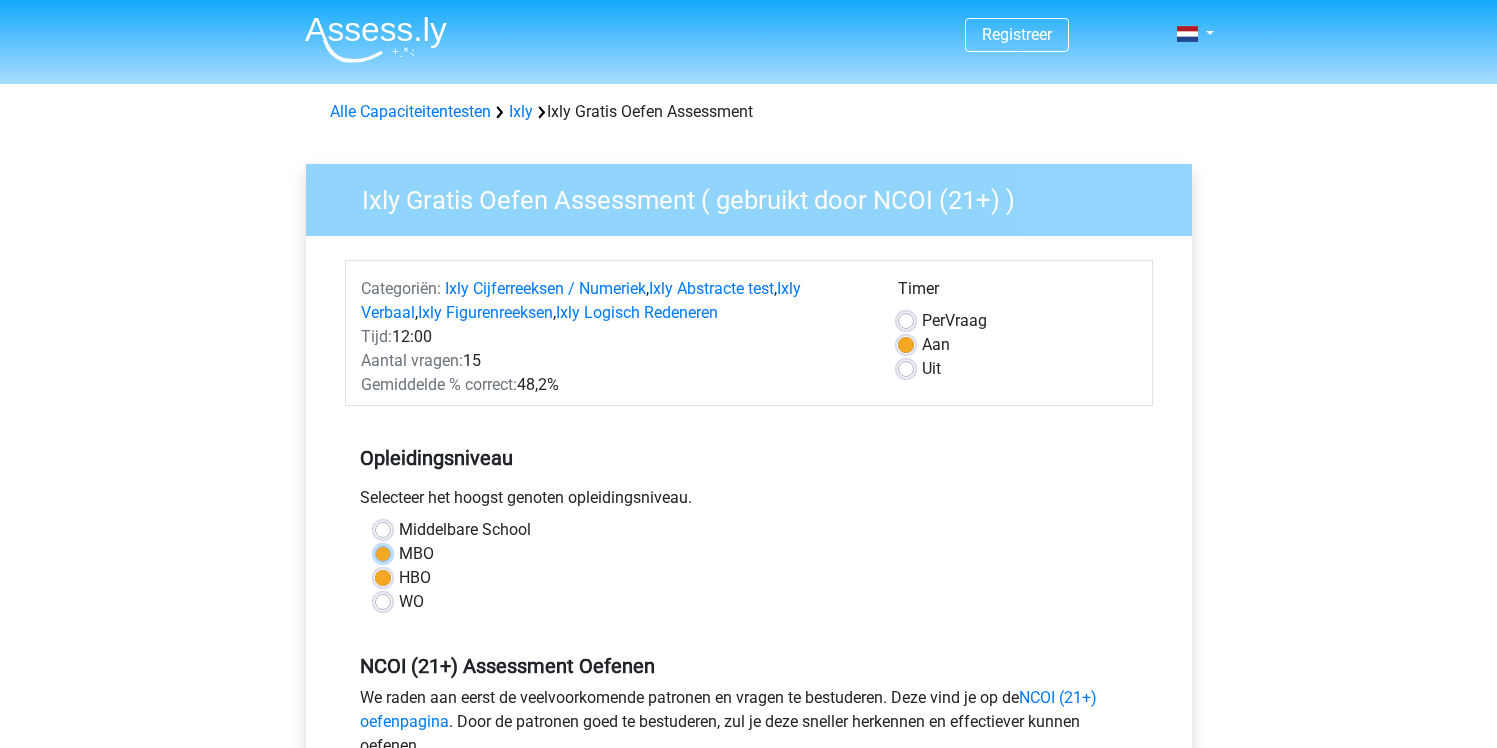 click on "MBO" at bounding box center [383, 552] 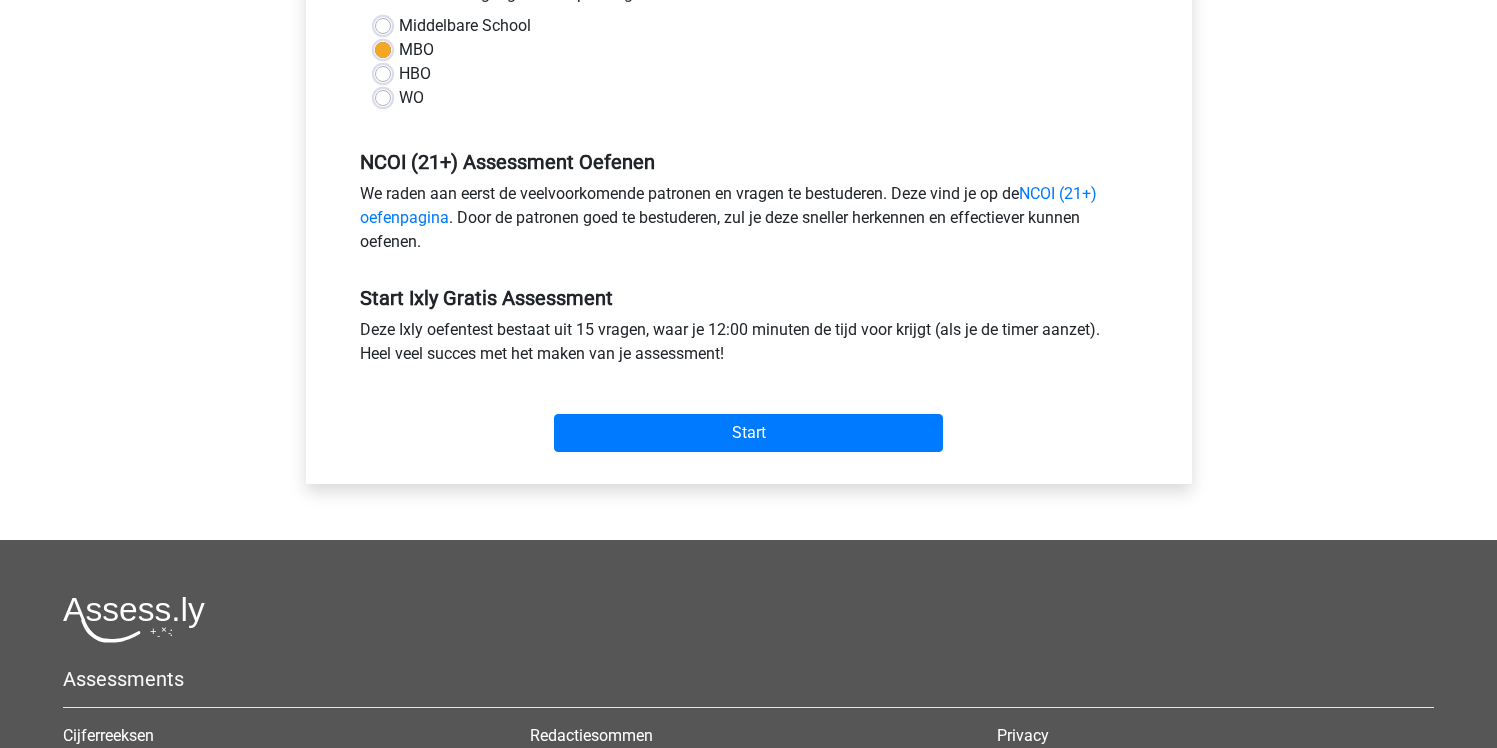 scroll, scrollTop: 578, scrollLeft: 0, axis: vertical 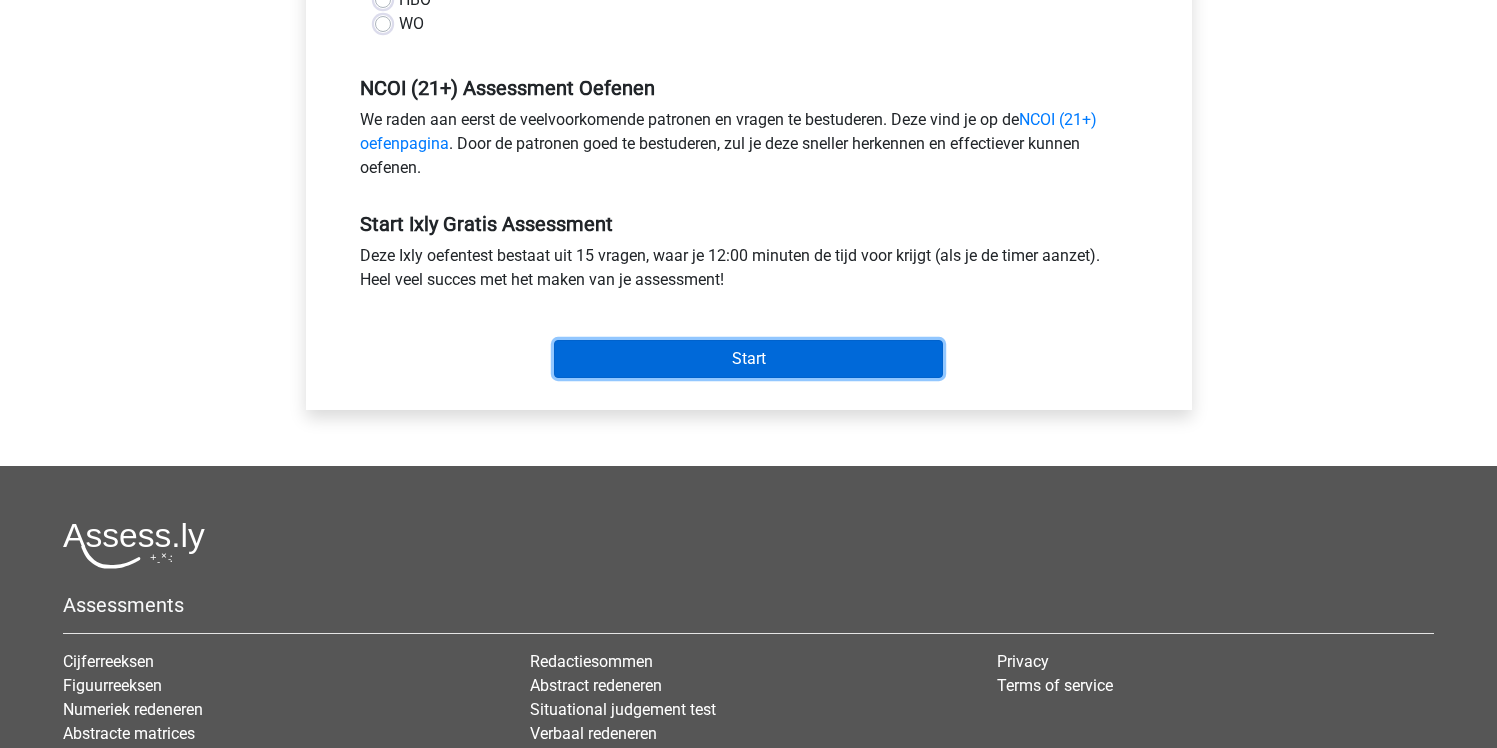 click on "Start" at bounding box center (748, 359) 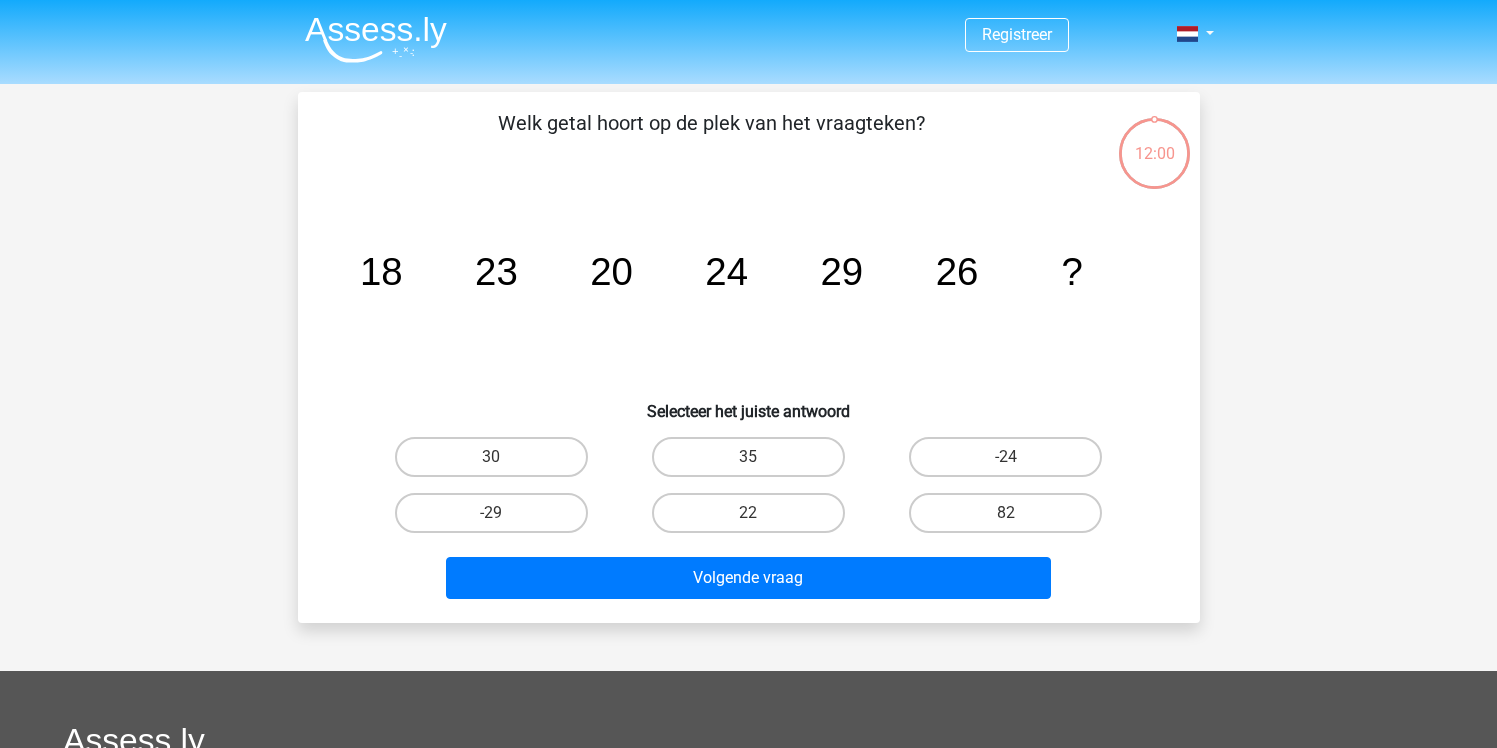 scroll, scrollTop: 0, scrollLeft: 0, axis: both 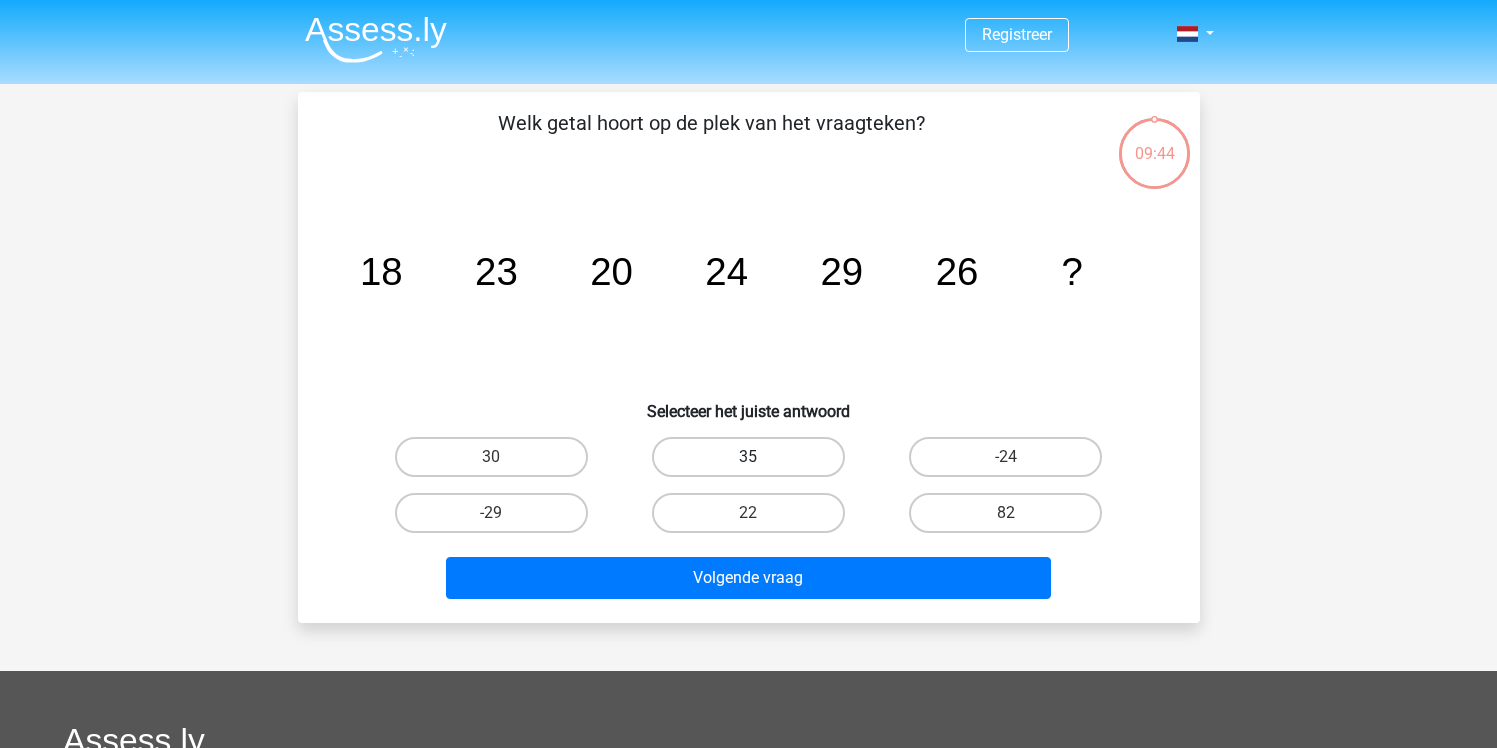 click on "35" at bounding box center (748, 457) 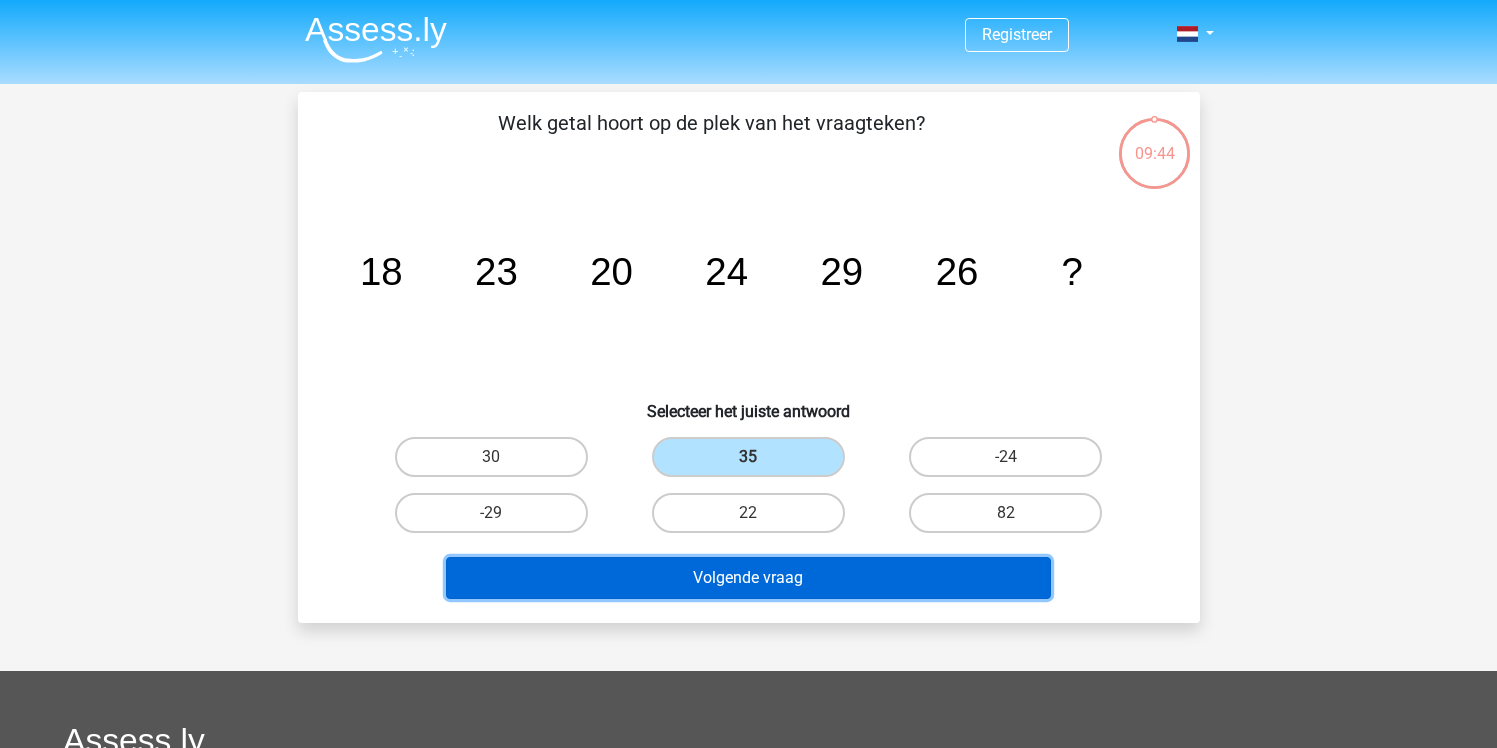 click on "Volgende vraag" at bounding box center (748, 578) 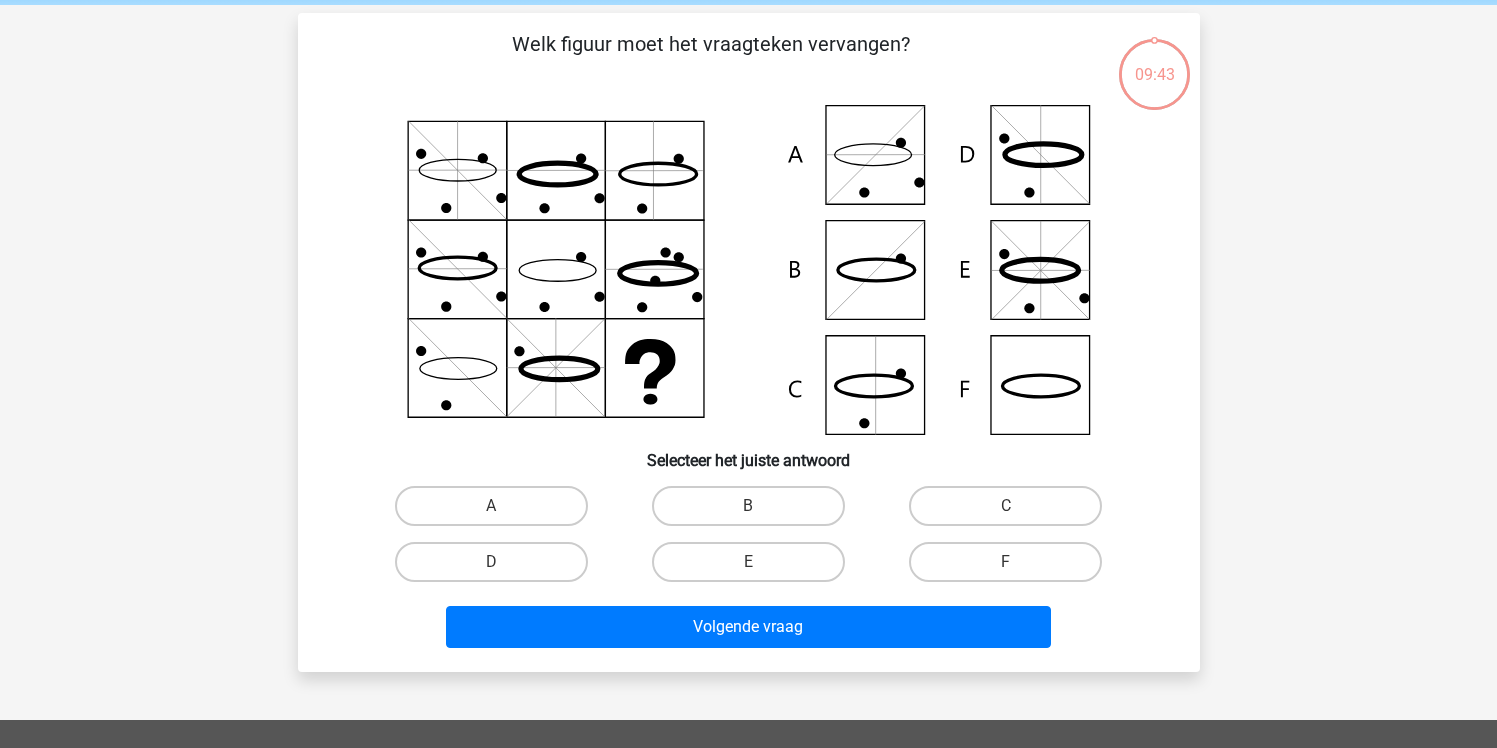 scroll, scrollTop: 92, scrollLeft: 0, axis: vertical 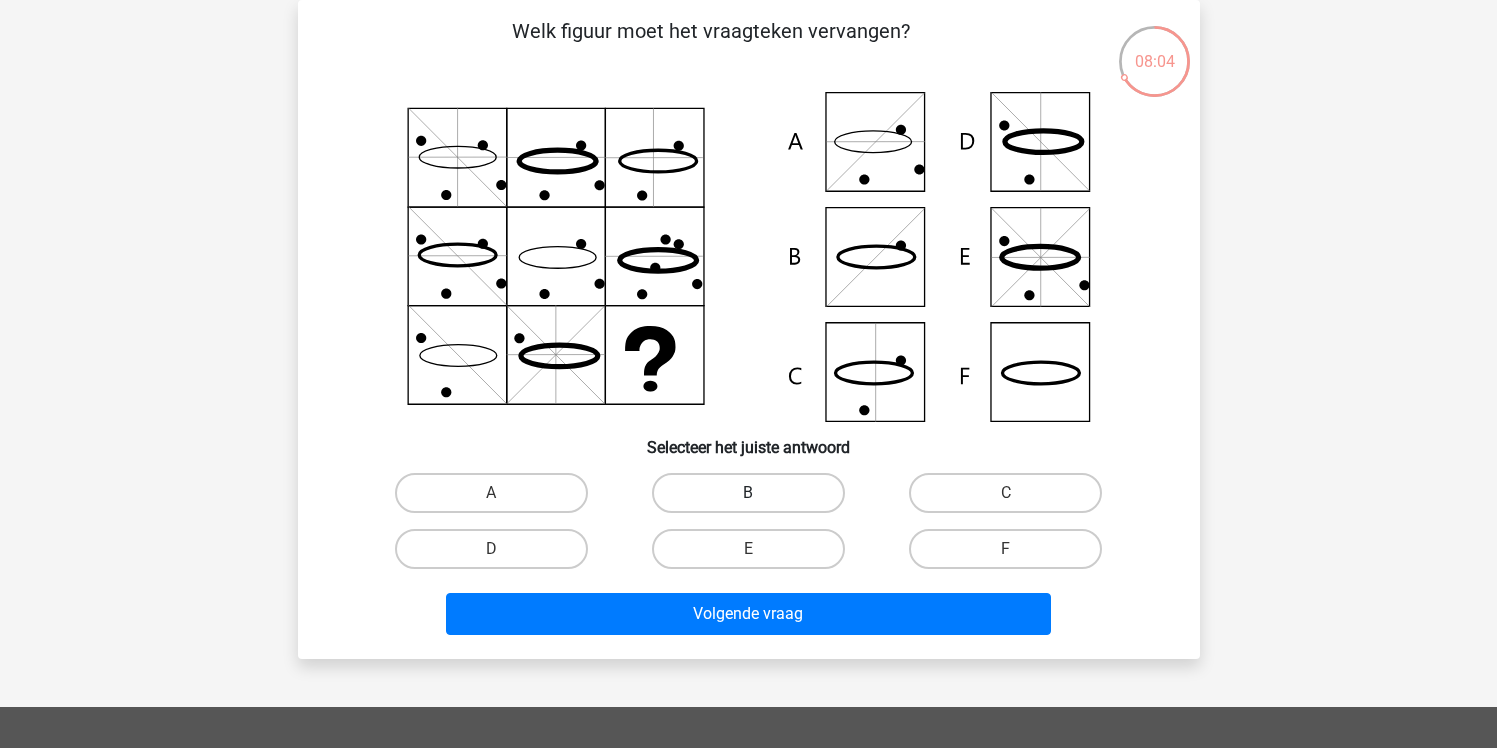 click on "B" at bounding box center (748, 493) 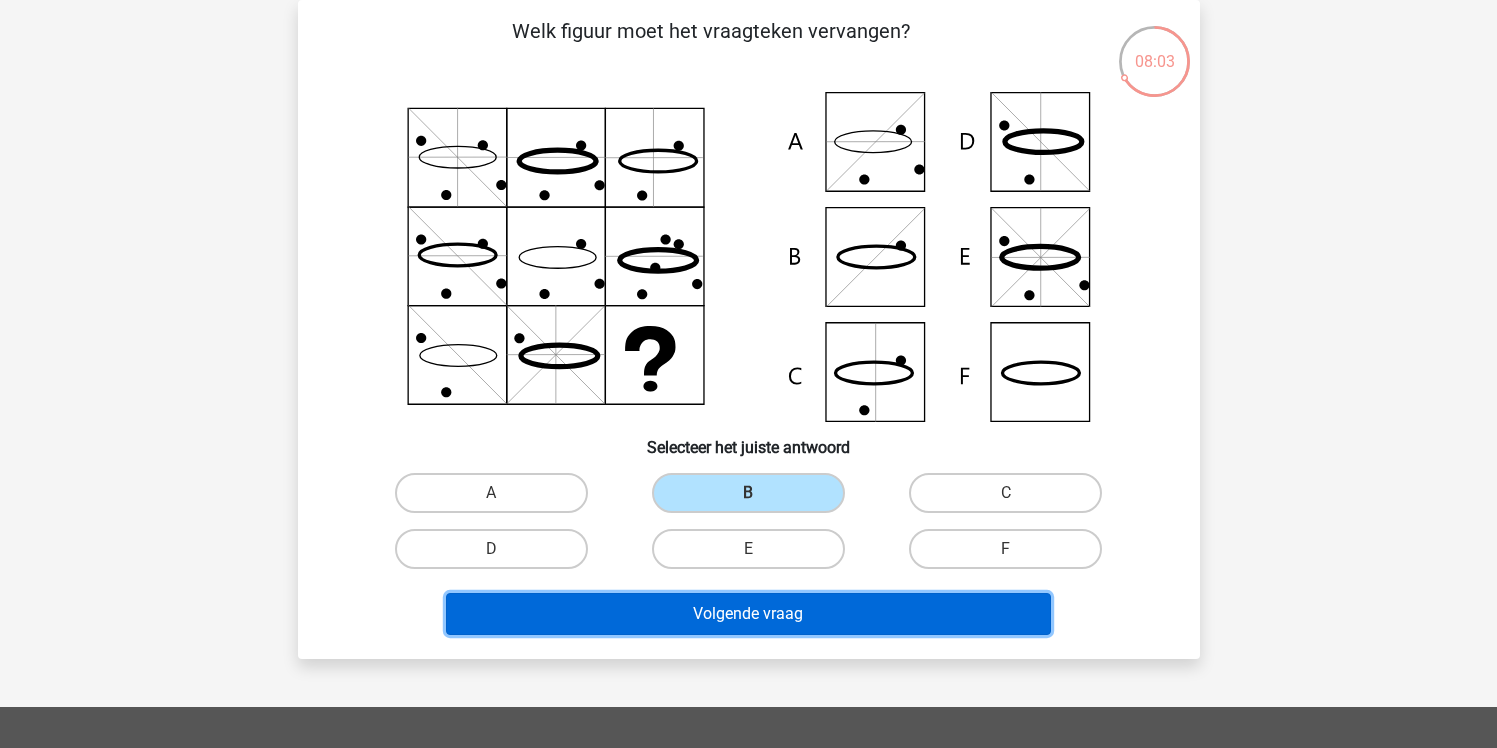 click on "Volgende vraag" at bounding box center [748, 614] 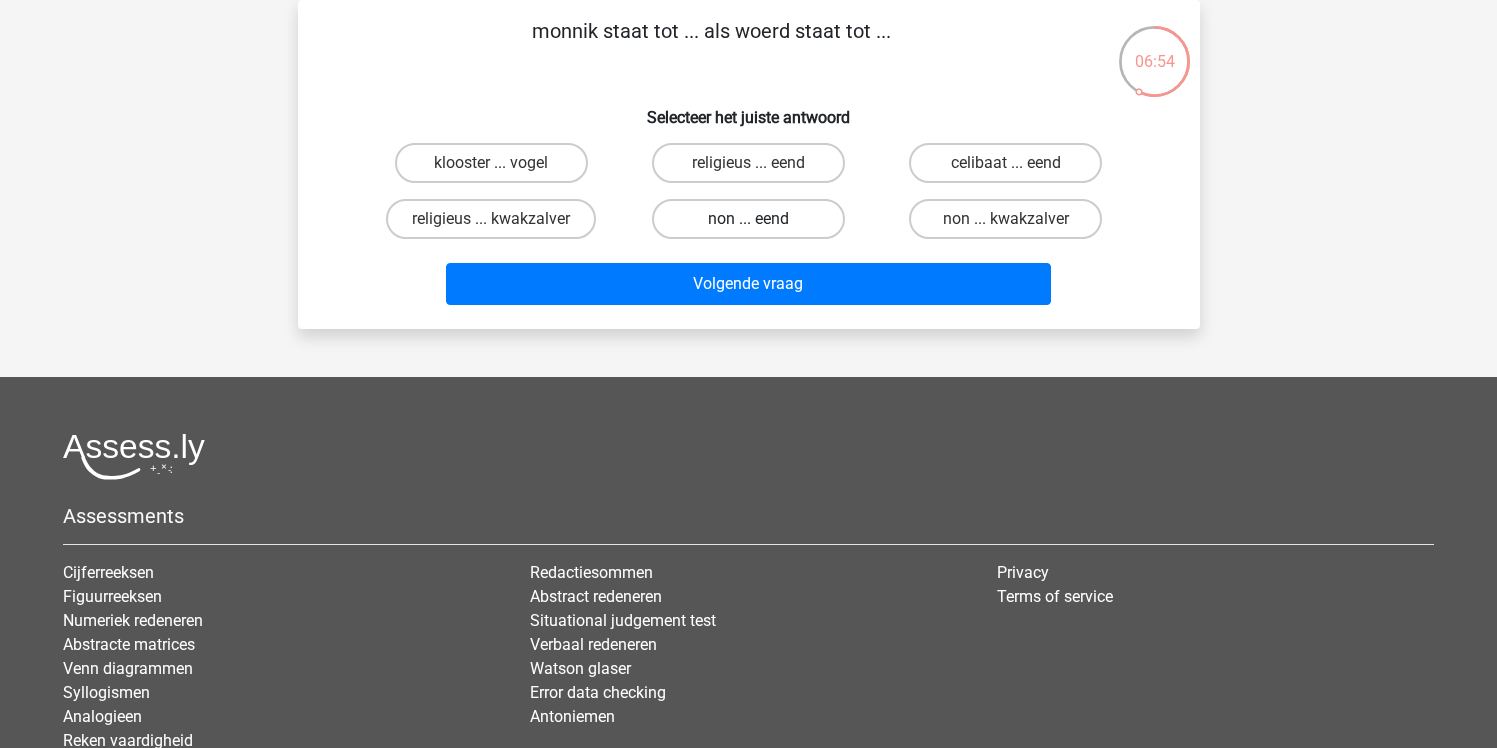 click on "non ... eend" at bounding box center (748, 219) 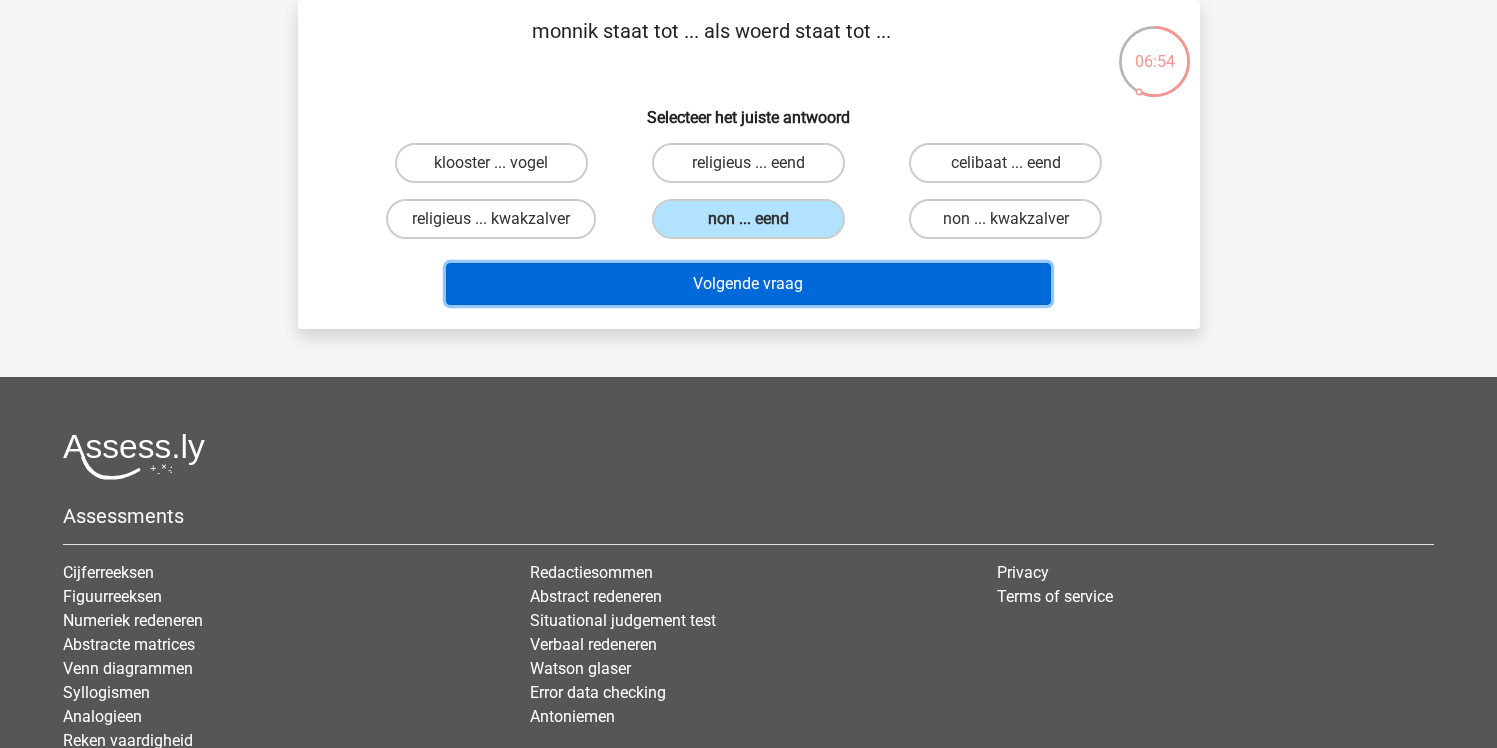 click on "Volgende vraag" at bounding box center (748, 284) 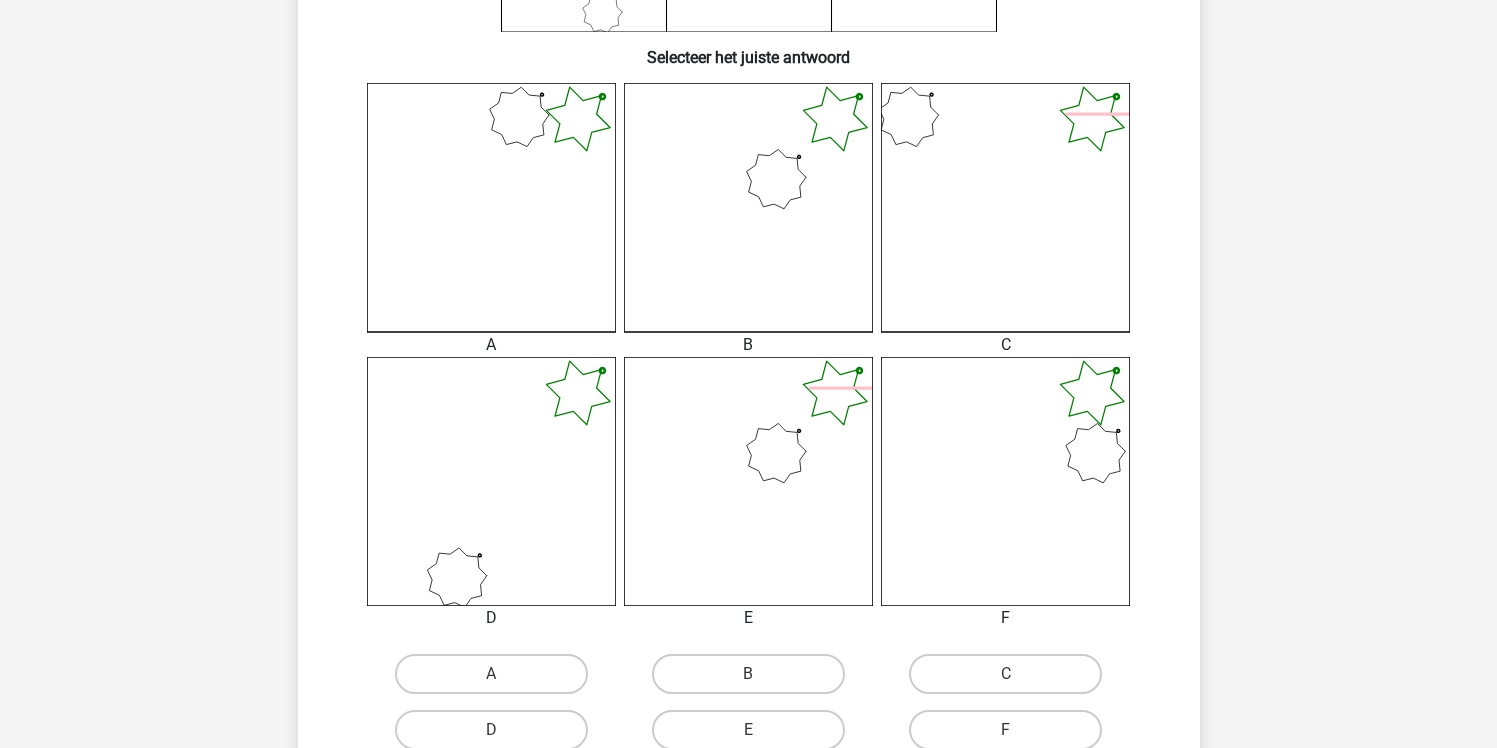 scroll, scrollTop: 546, scrollLeft: 0, axis: vertical 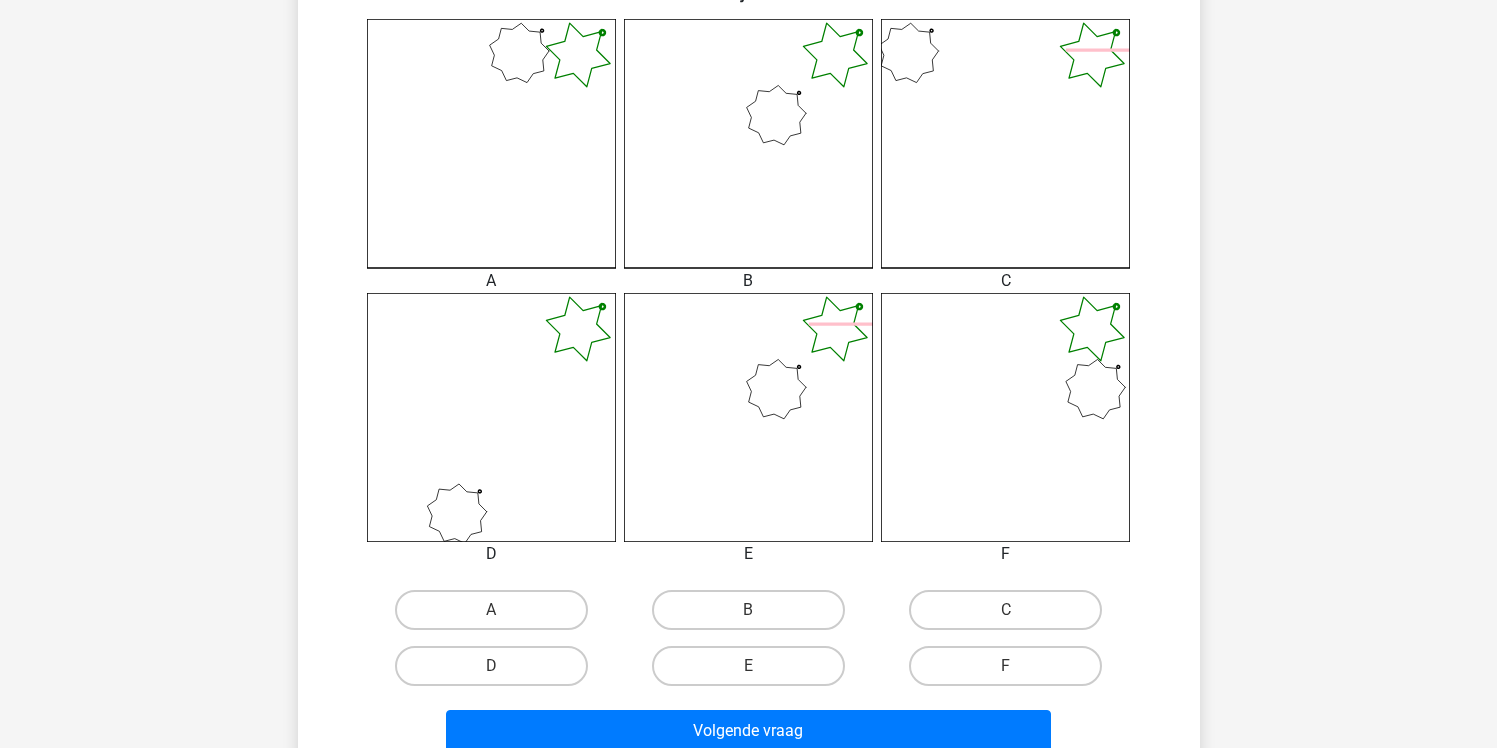 click on "B" at bounding box center [754, 616] 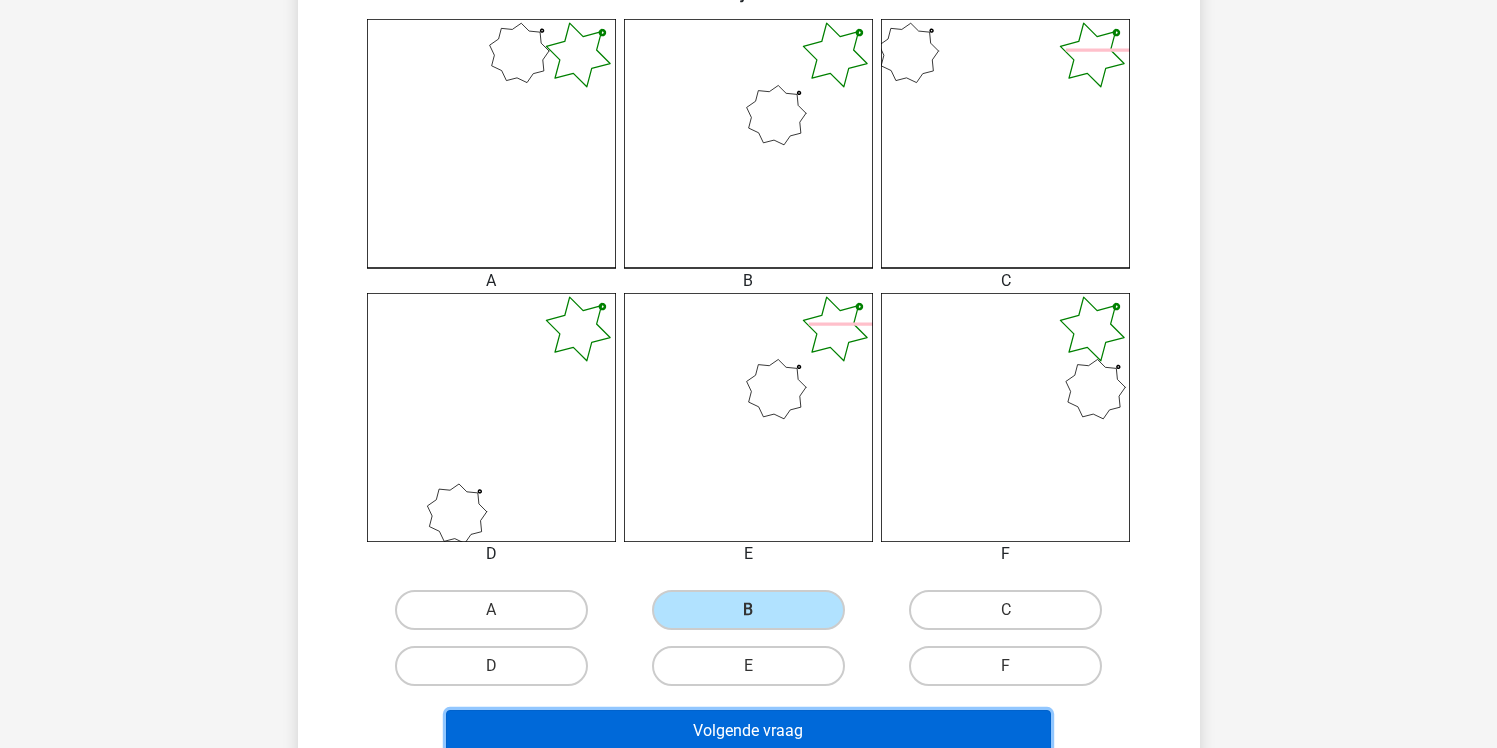 click on "Volgende vraag" at bounding box center (748, 731) 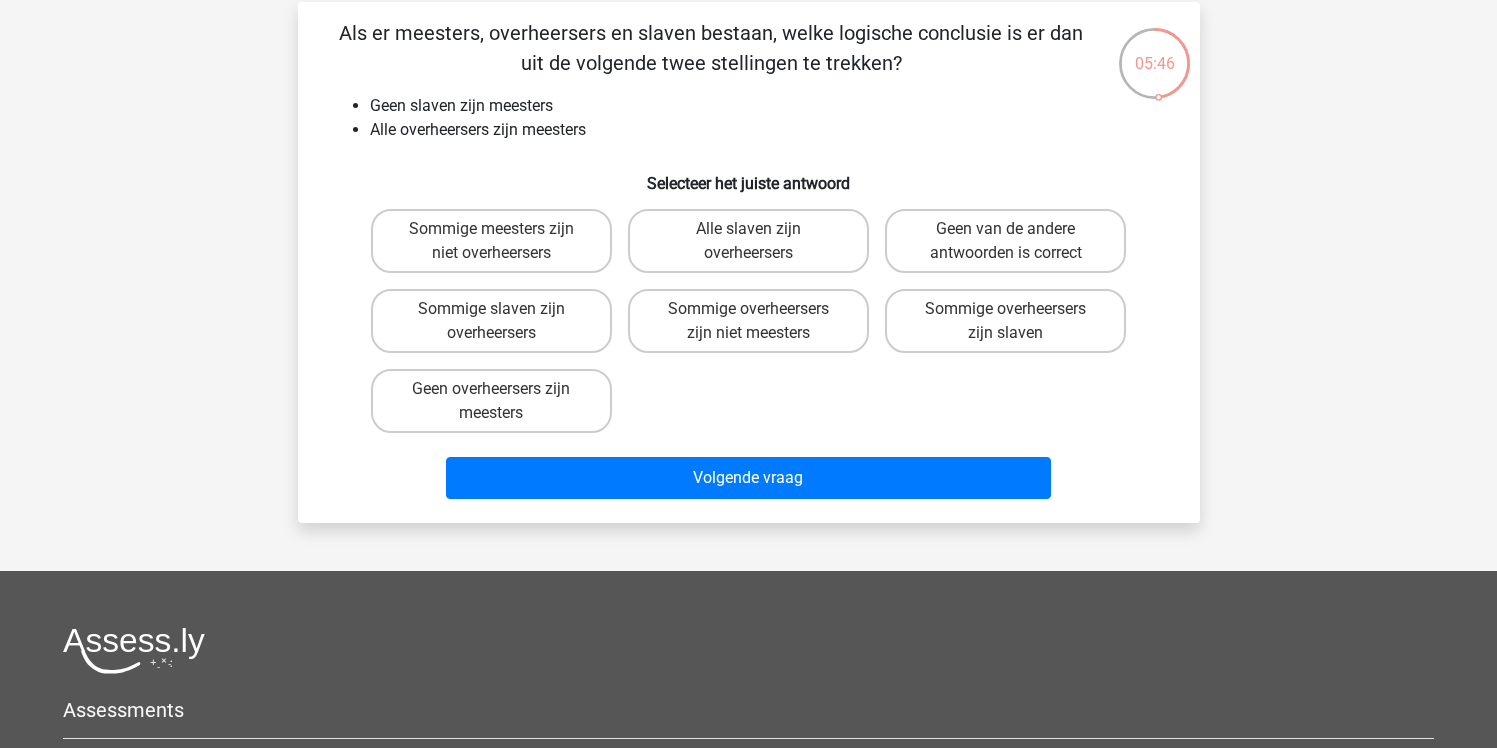 scroll, scrollTop: 0, scrollLeft: 0, axis: both 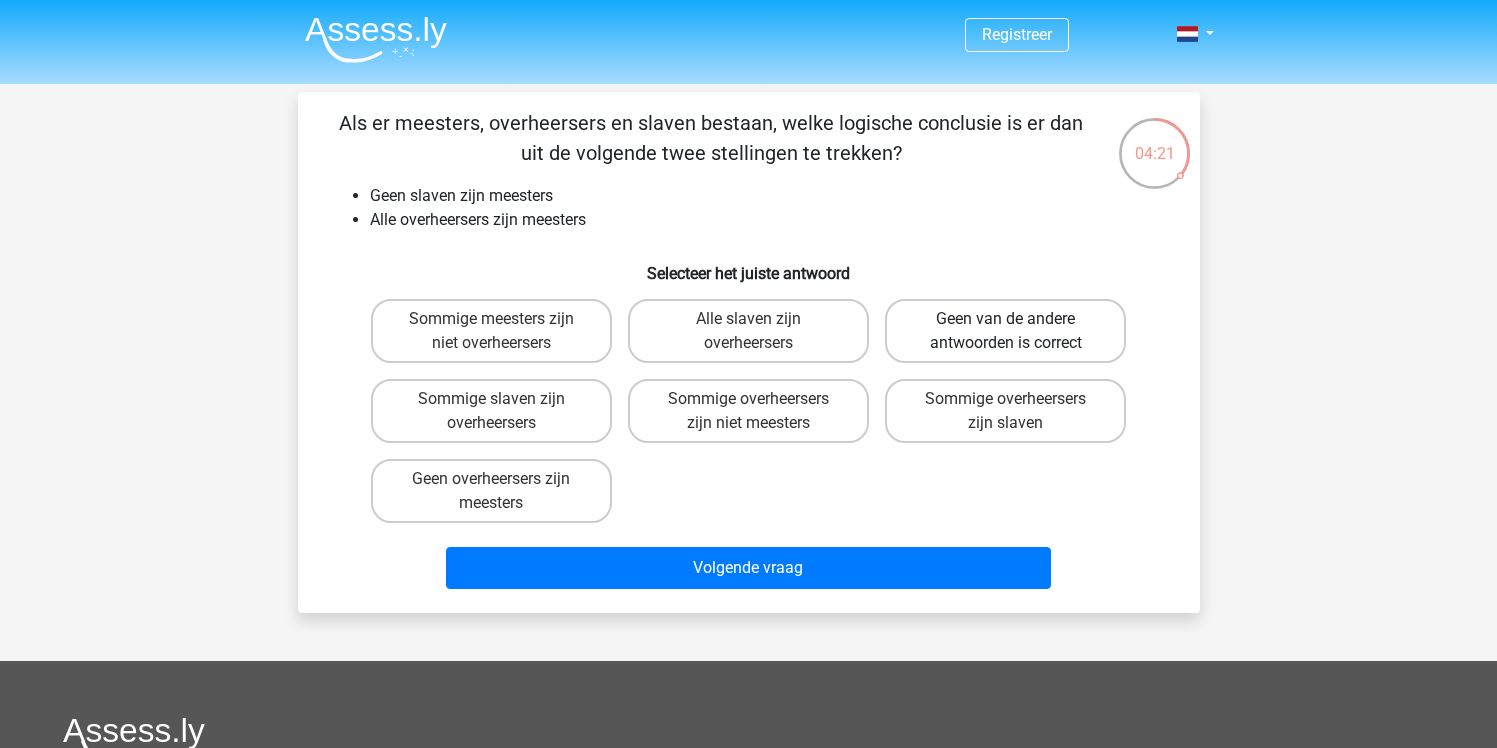 click on "Geen van de andere antwoorden is correct" at bounding box center (1005, 331) 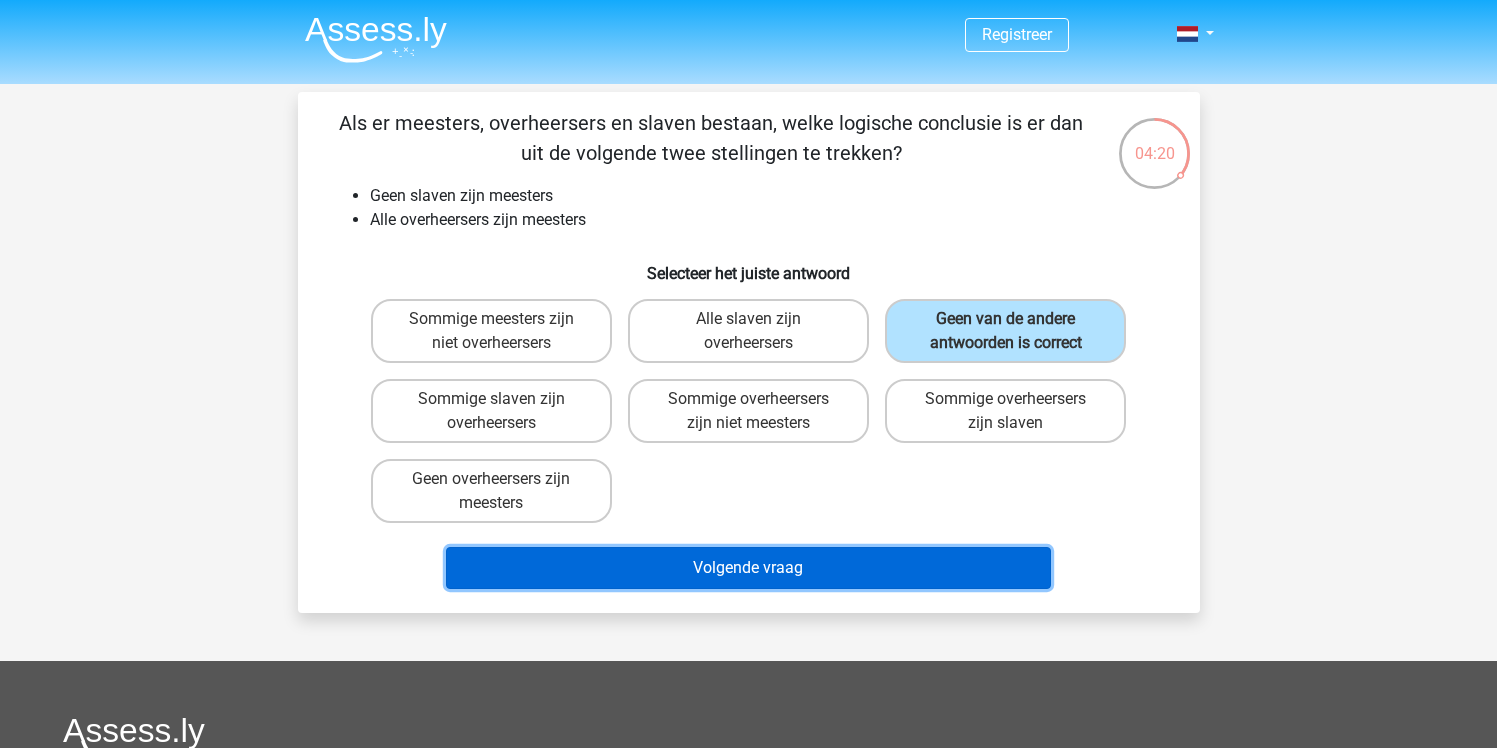 click on "Volgende vraag" at bounding box center [748, 568] 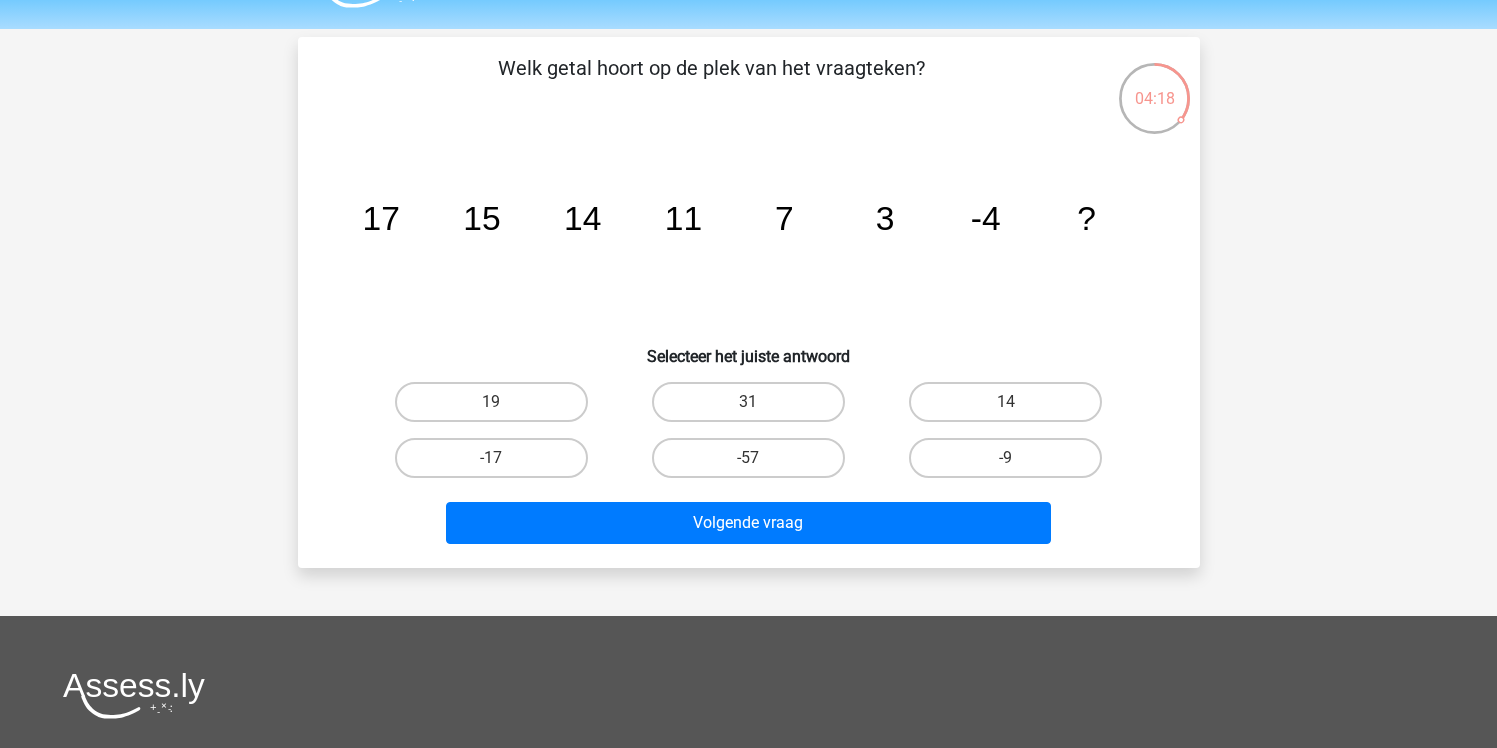 scroll, scrollTop: 0, scrollLeft: 0, axis: both 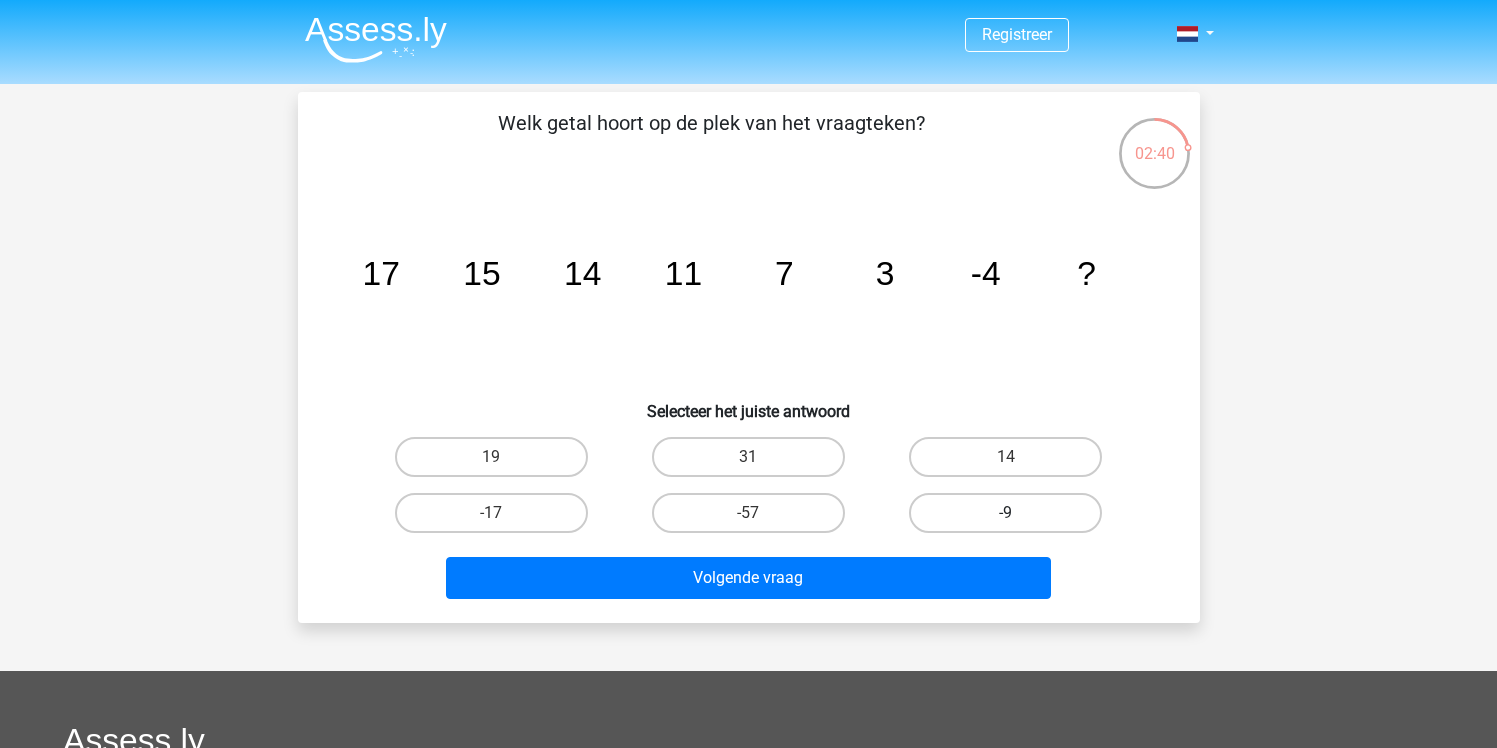 click on "-9" at bounding box center [1005, 513] 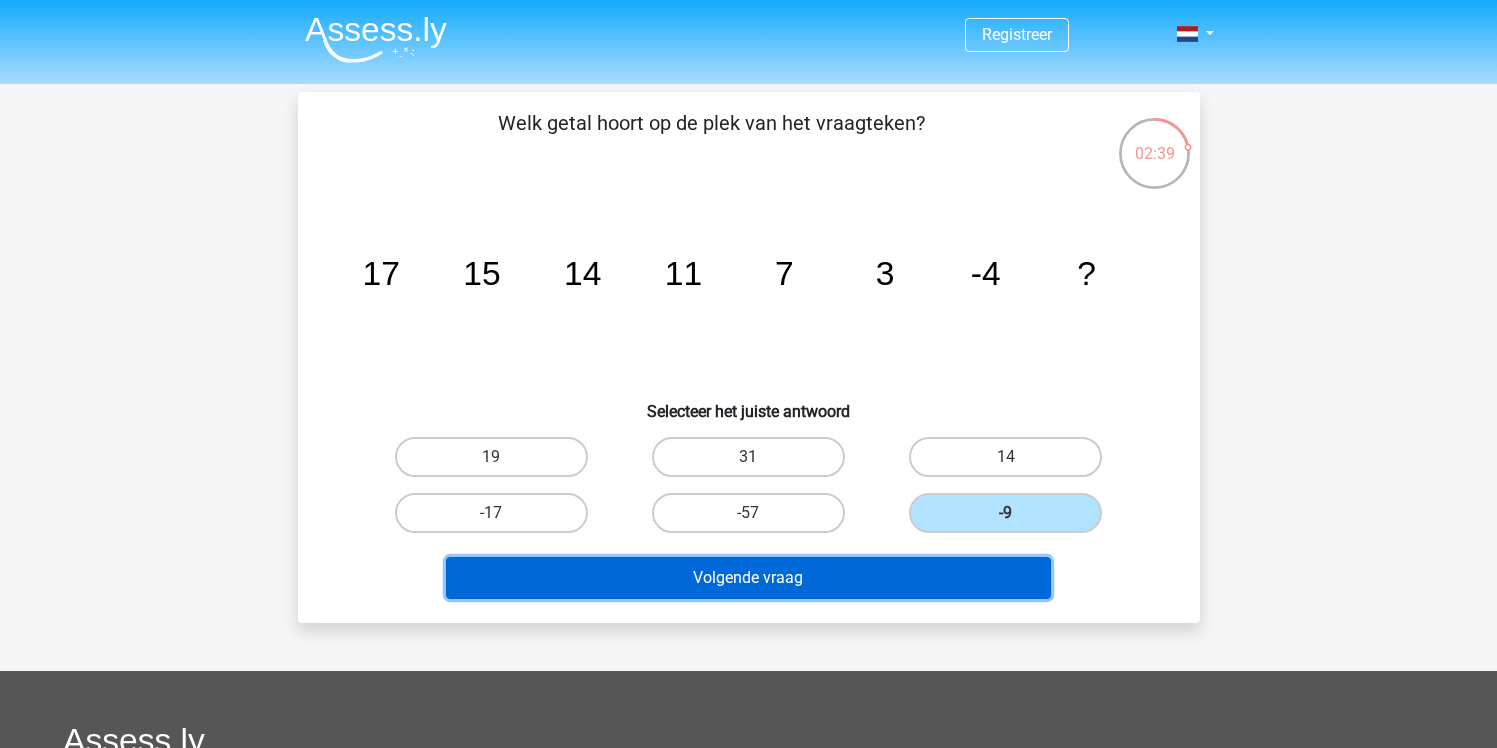click on "Volgende vraag" at bounding box center (748, 578) 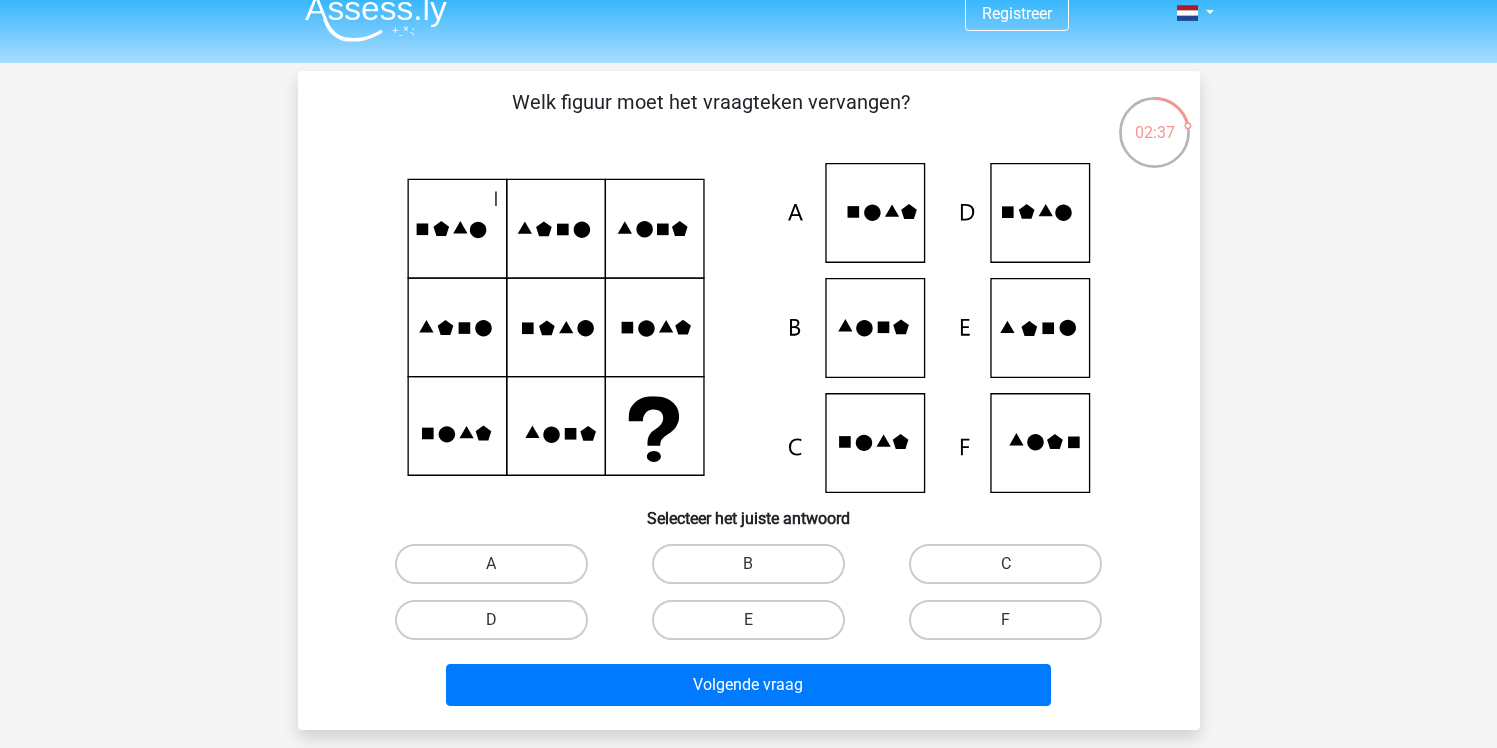 scroll, scrollTop: 0, scrollLeft: 0, axis: both 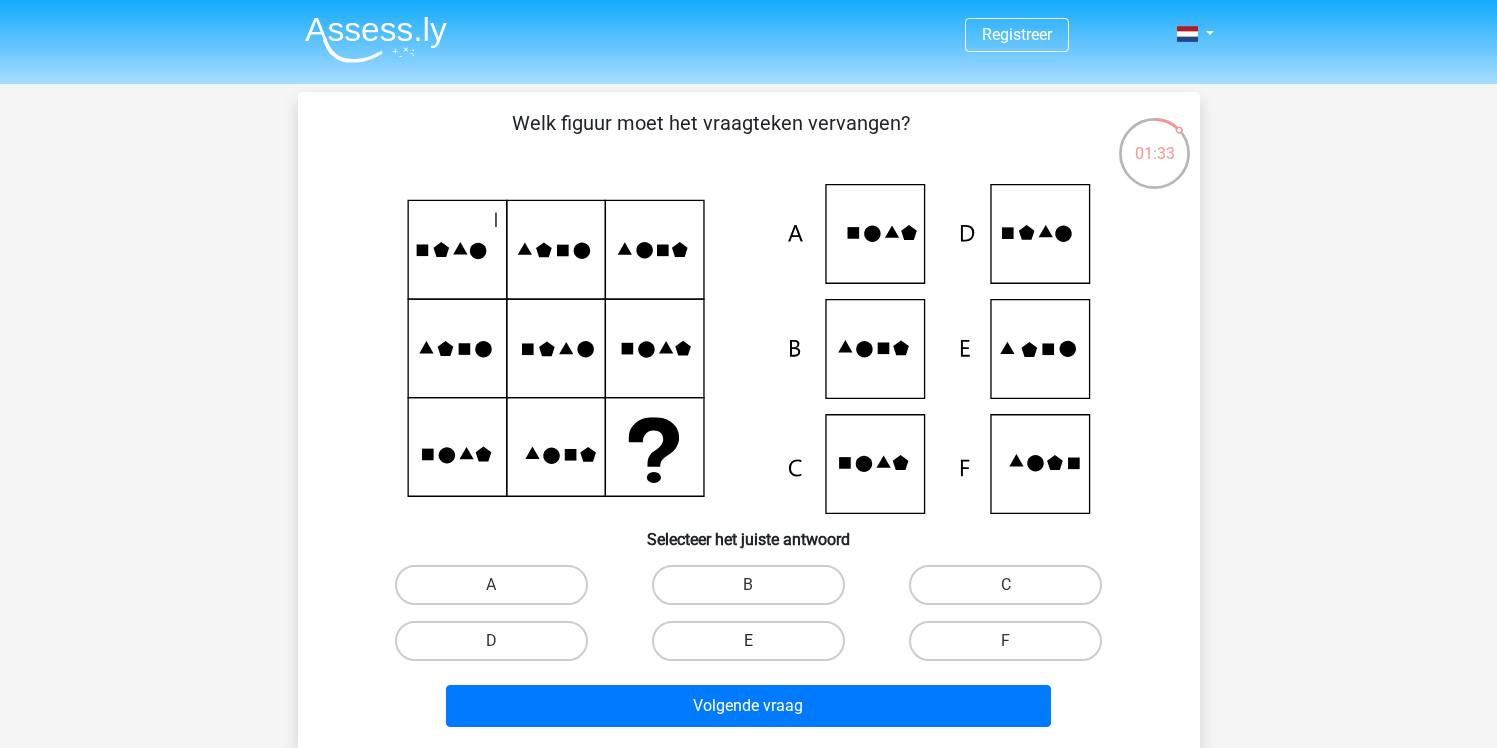 click on "E" at bounding box center [748, 641] 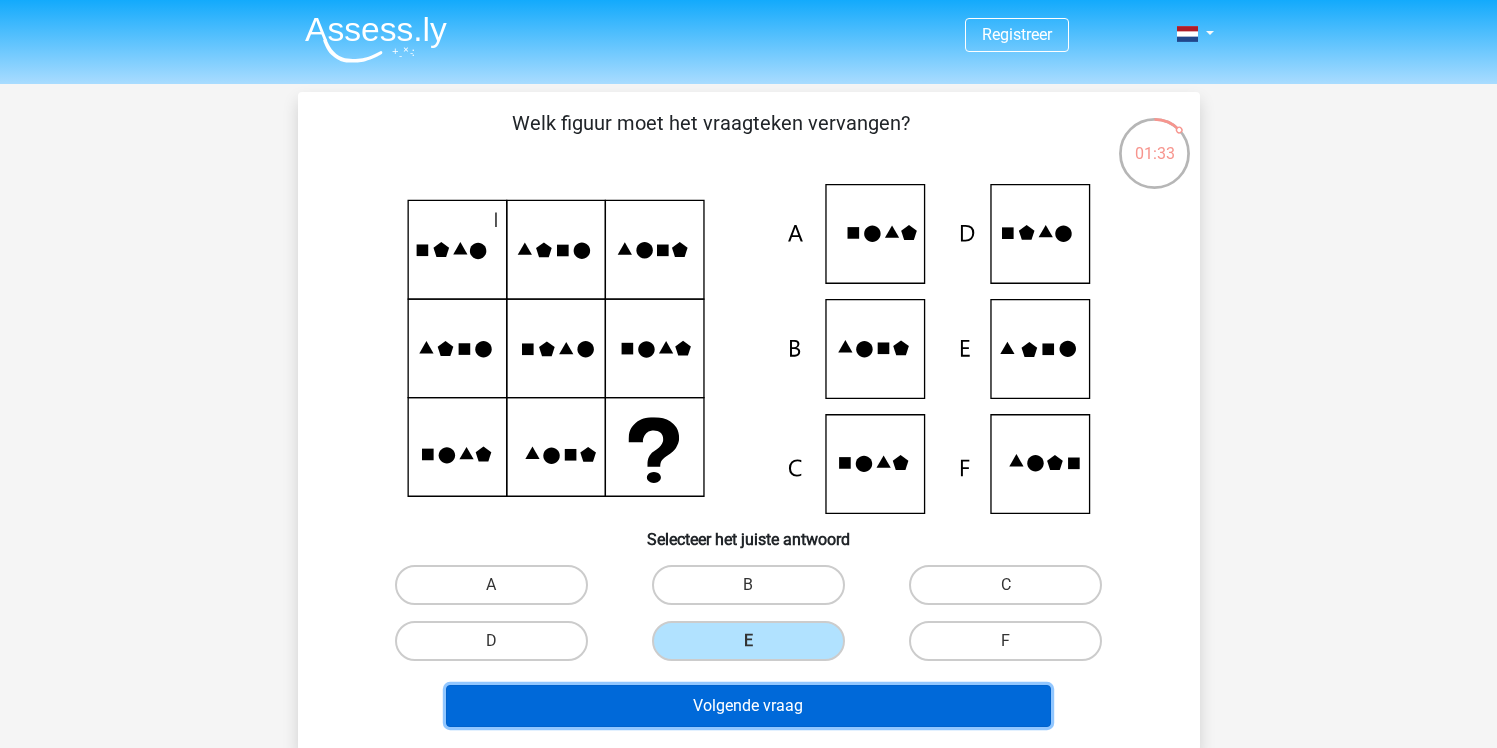 click on "Volgende vraag" at bounding box center [748, 706] 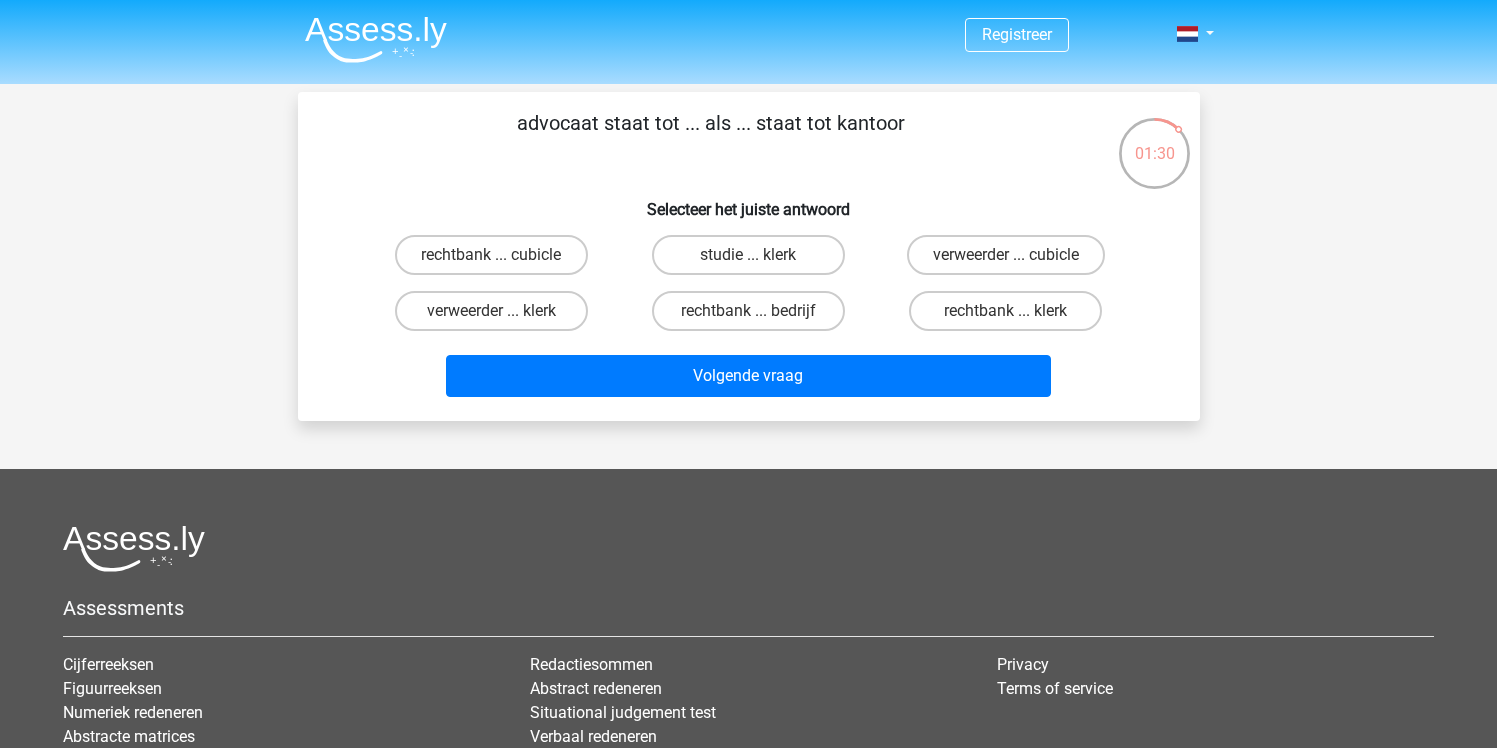 scroll, scrollTop: 6, scrollLeft: 0, axis: vertical 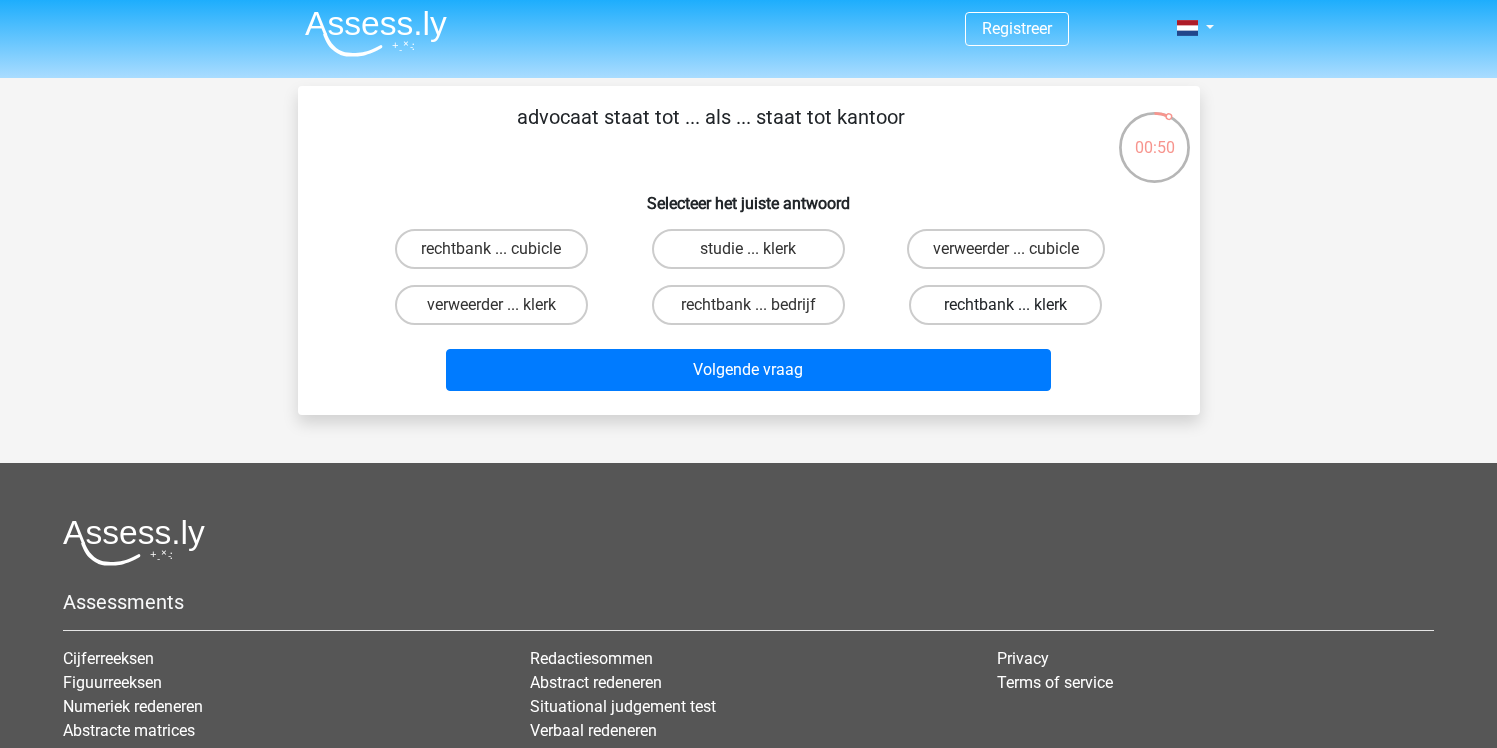 click on "rechtbank ... klerk" at bounding box center (1005, 305) 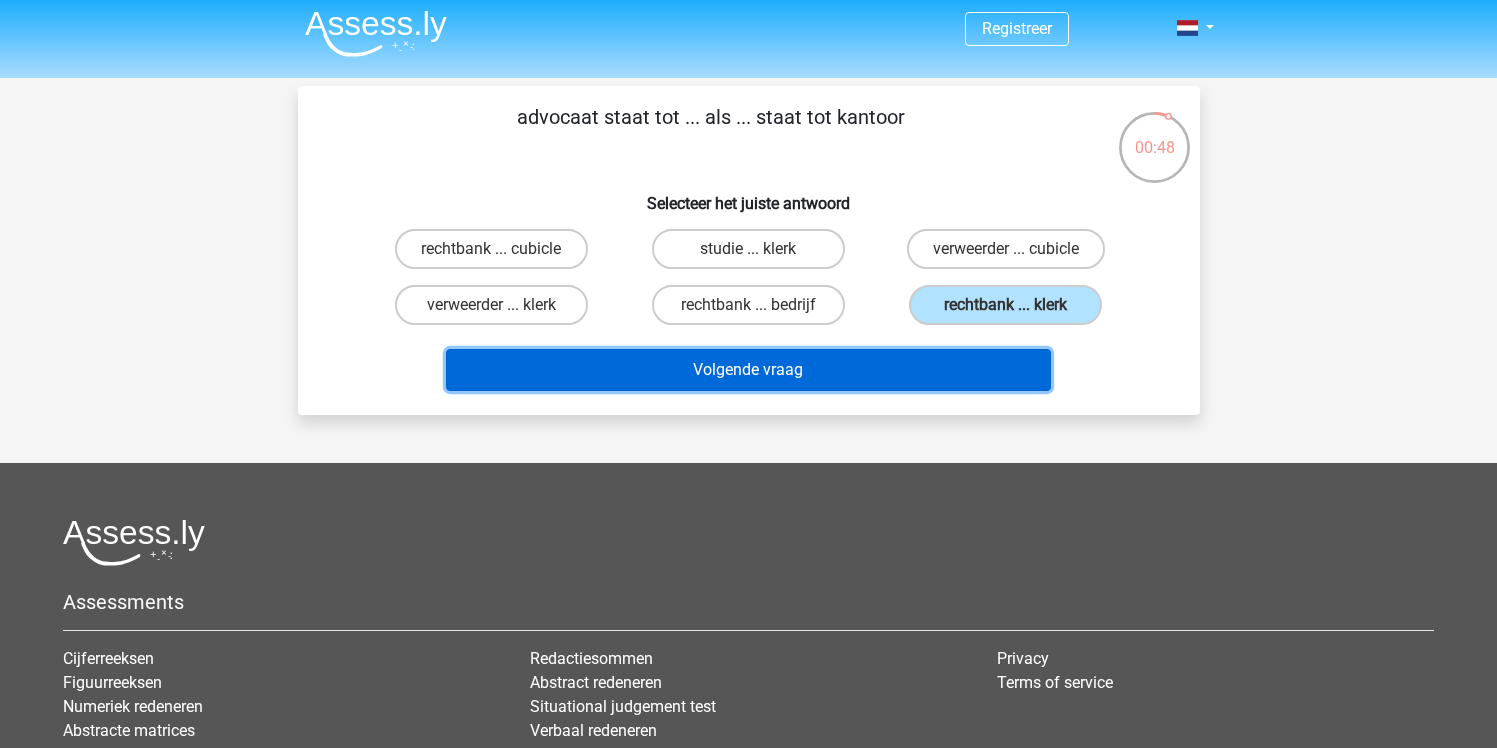 click on "Volgende vraag" at bounding box center (748, 370) 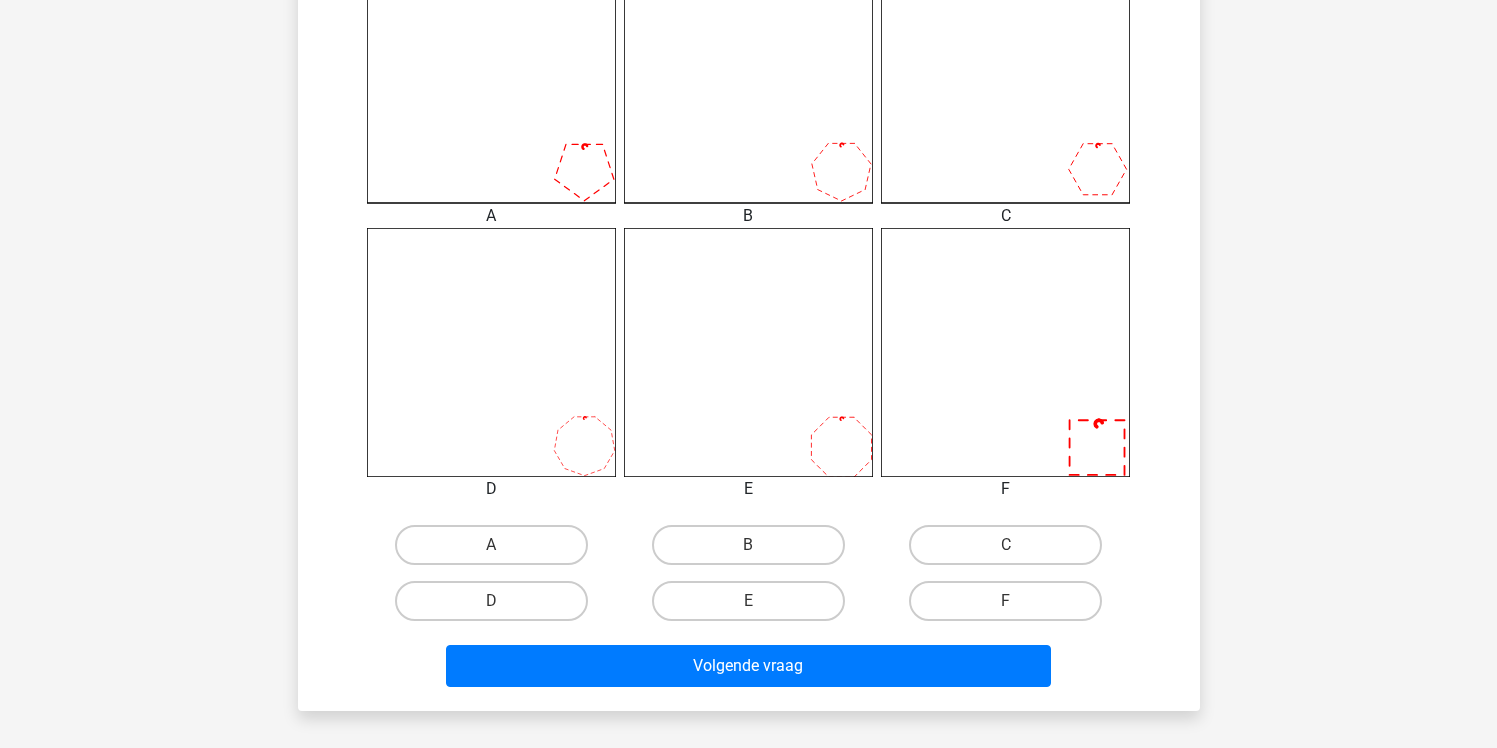 scroll, scrollTop: 692, scrollLeft: 0, axis: vertical 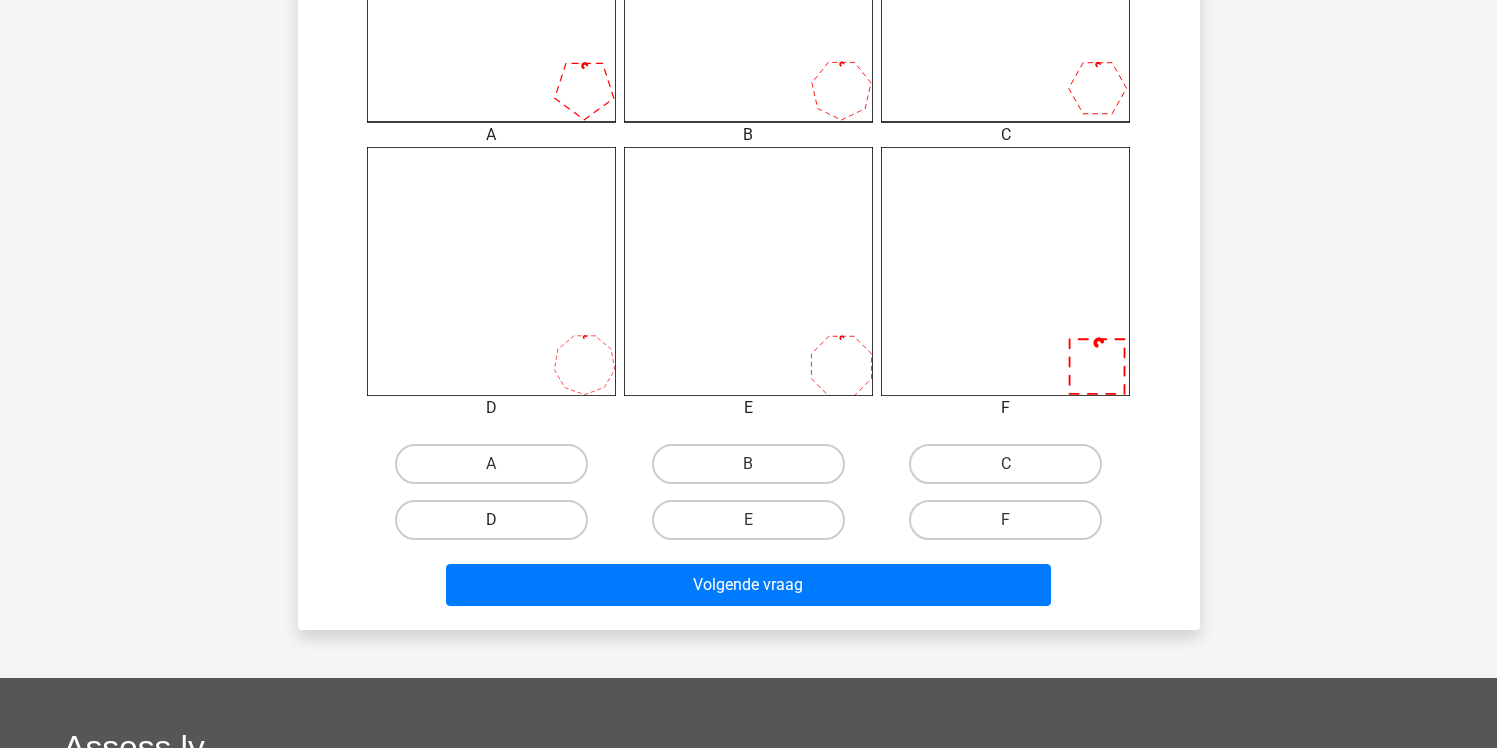 click on "D" at bounding box center [491, 520] 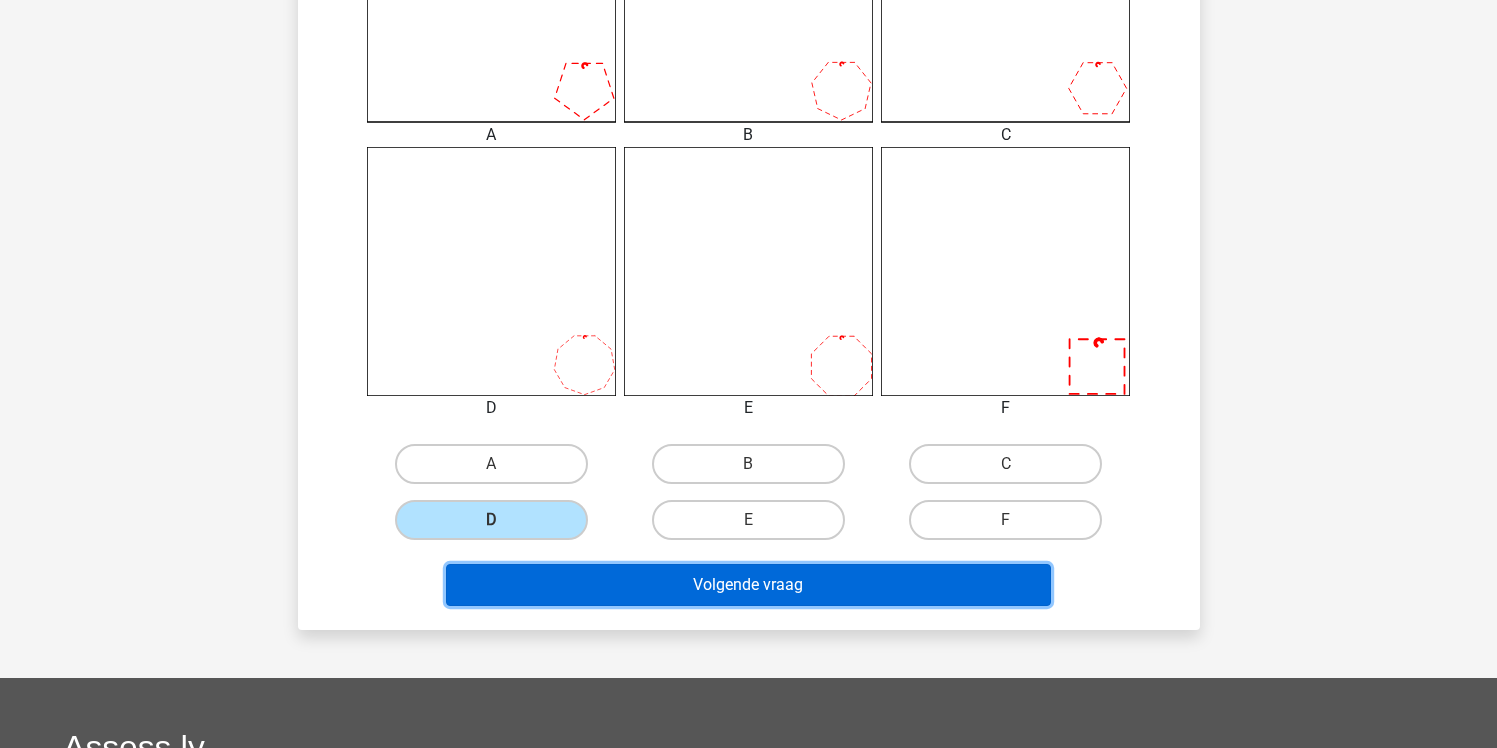 click on "Volgende vraag" at bounding box center [748, 585] 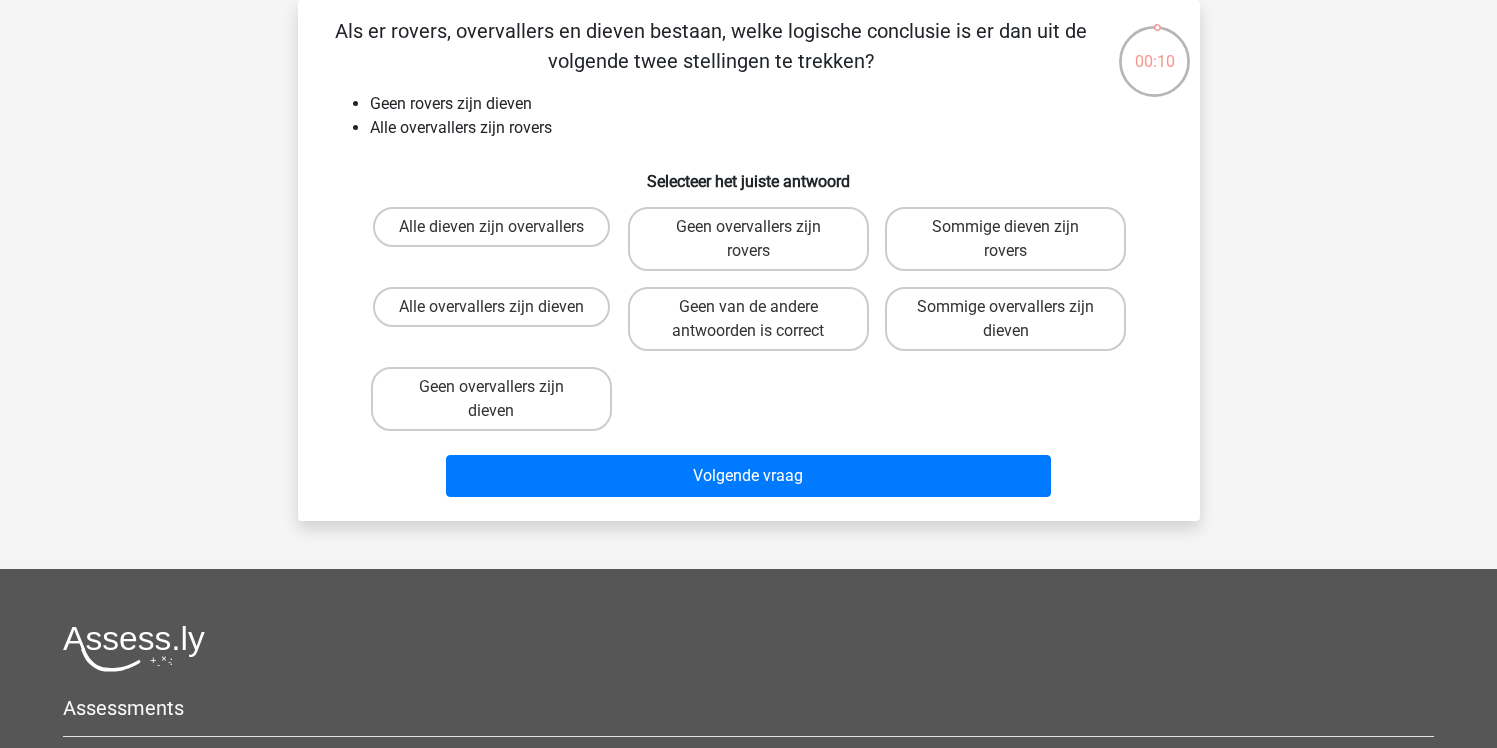 scroll, scrollTop: 0, scrollLeft: 0, axis: both 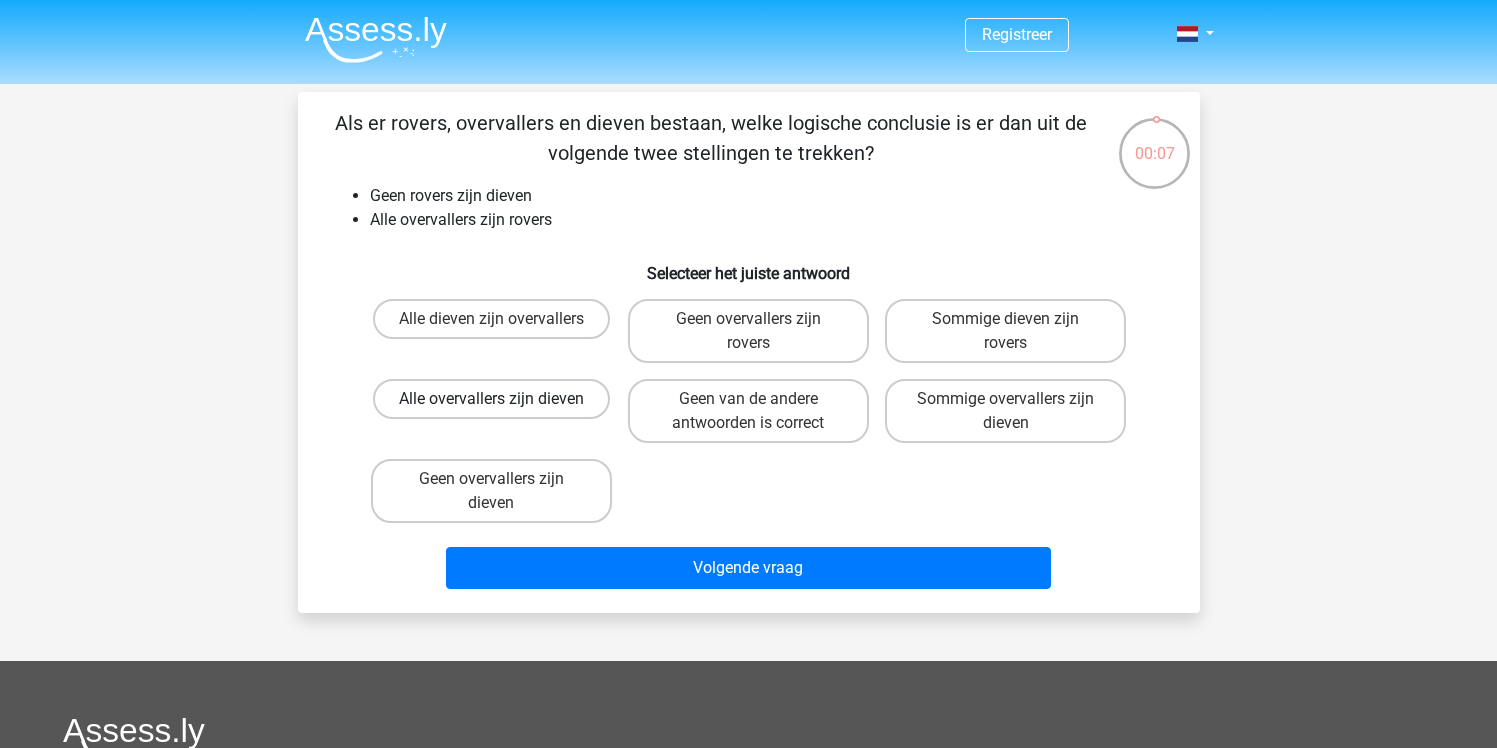 click on "Alle overvallers zijn dieven" at bounding box center (491, 399) 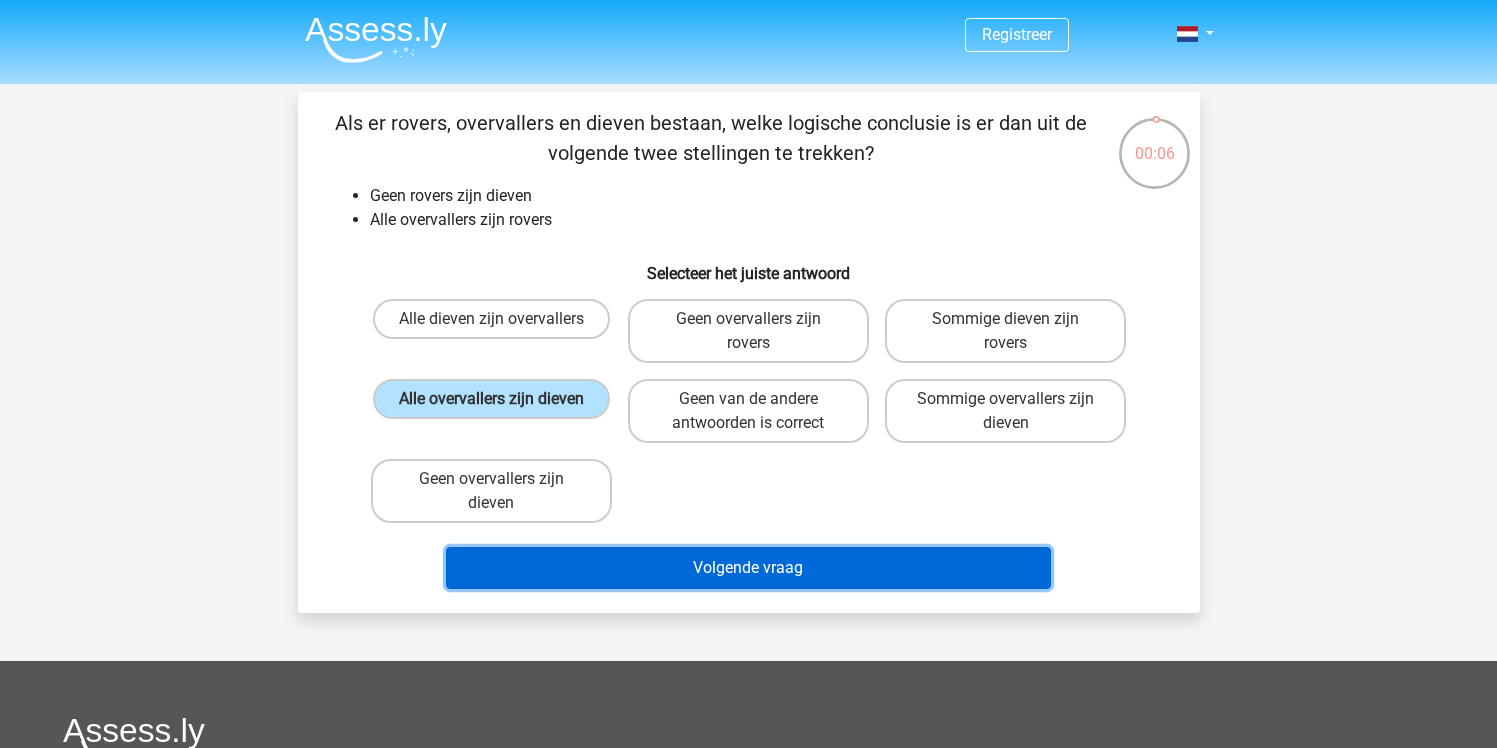 click on "Volgende vraag" at bounding box center [748, 568] 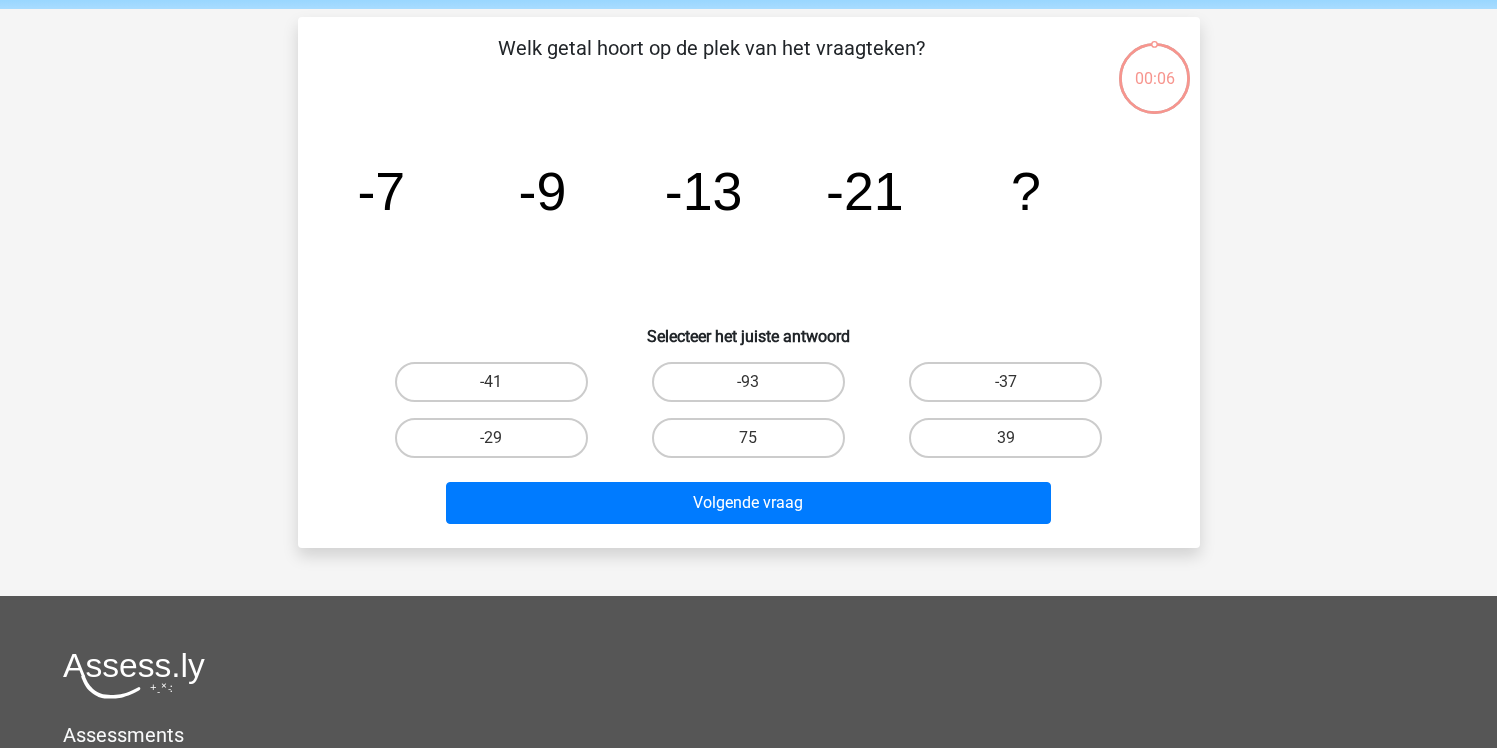scroll, scrollTop: 92, scrollLeft: 0, axis: vertical 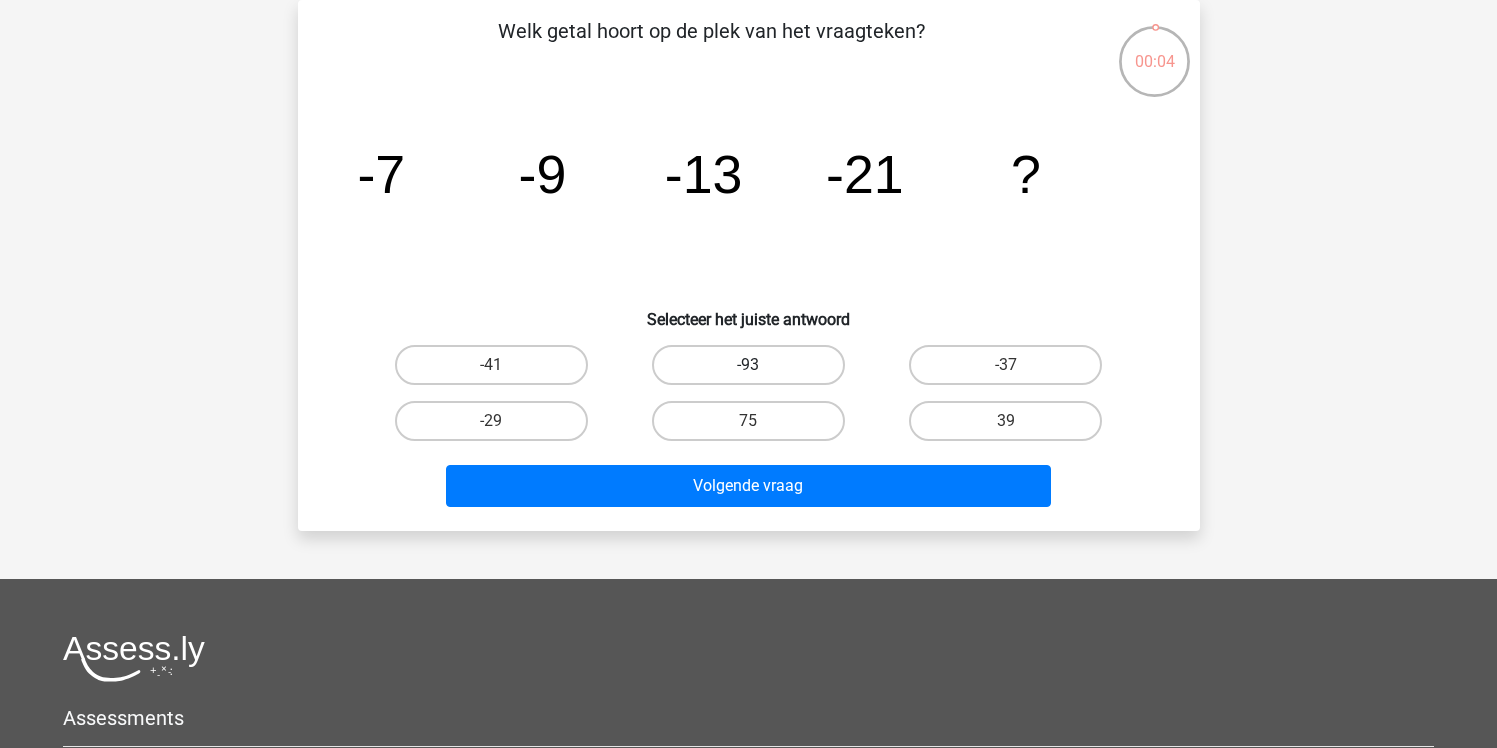 click on "-93" at bounding box center [748, 365] 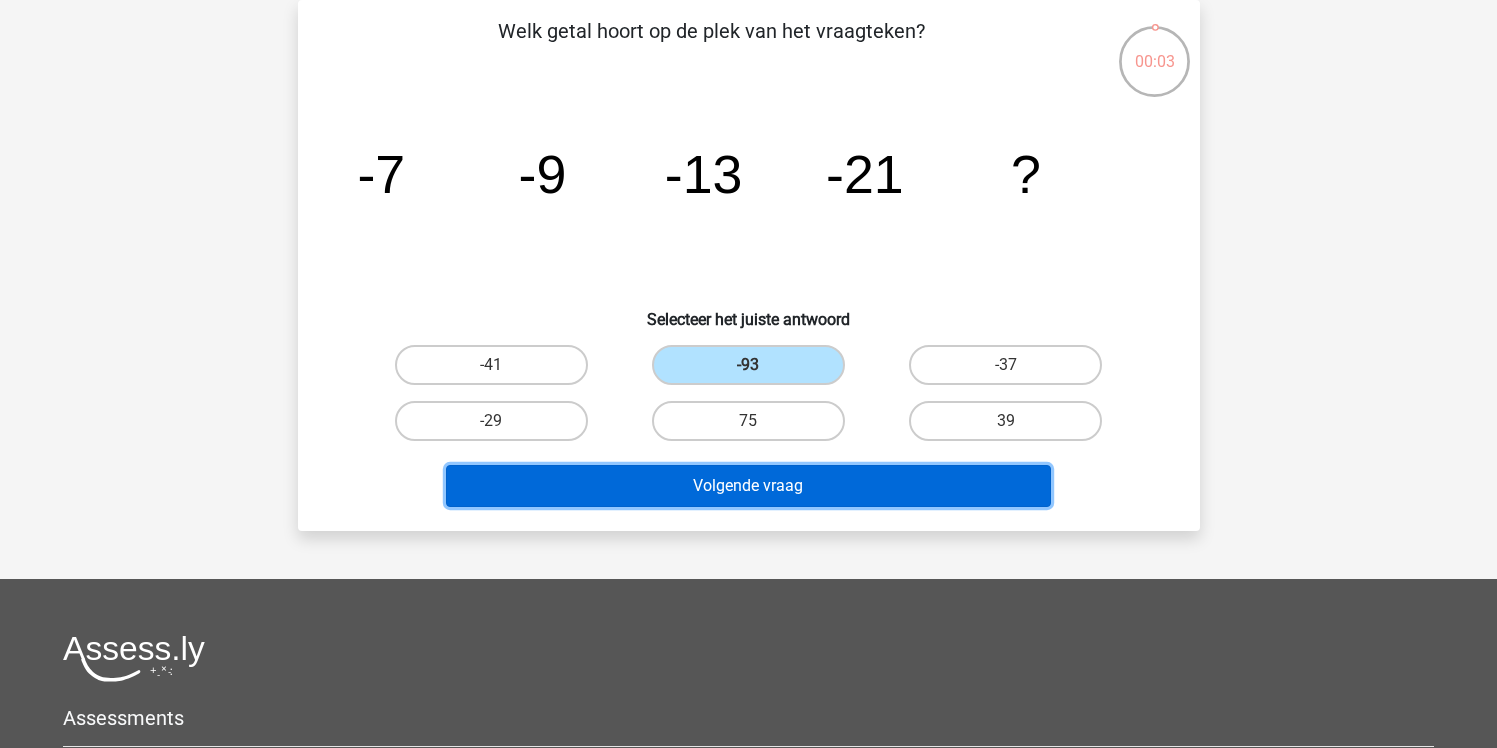click on "Volgende vraag" at bounding box center (748, 486) 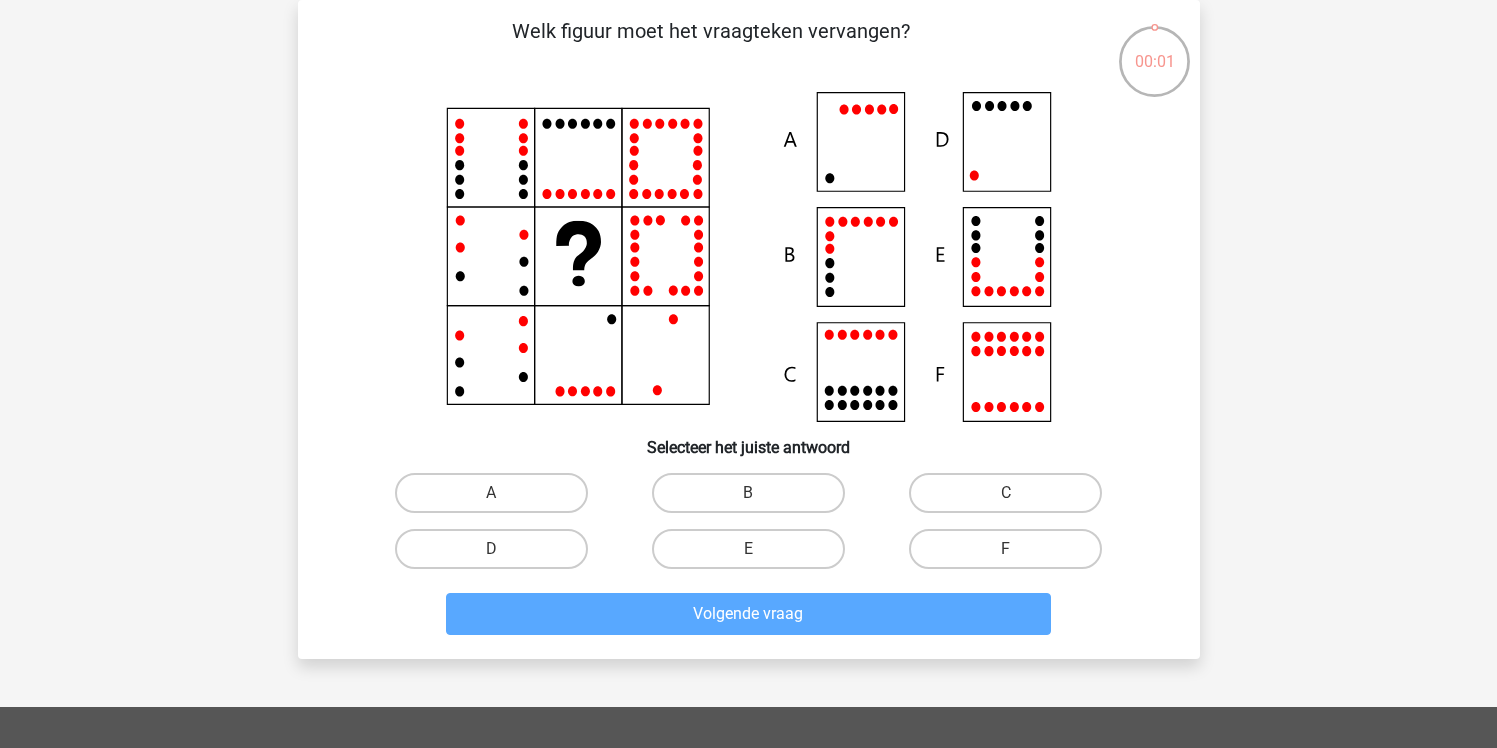 drag, startPoint x: 770, startPoint y: 554, endPoint x: 790, endPoint y: 603, distance: 52.924473 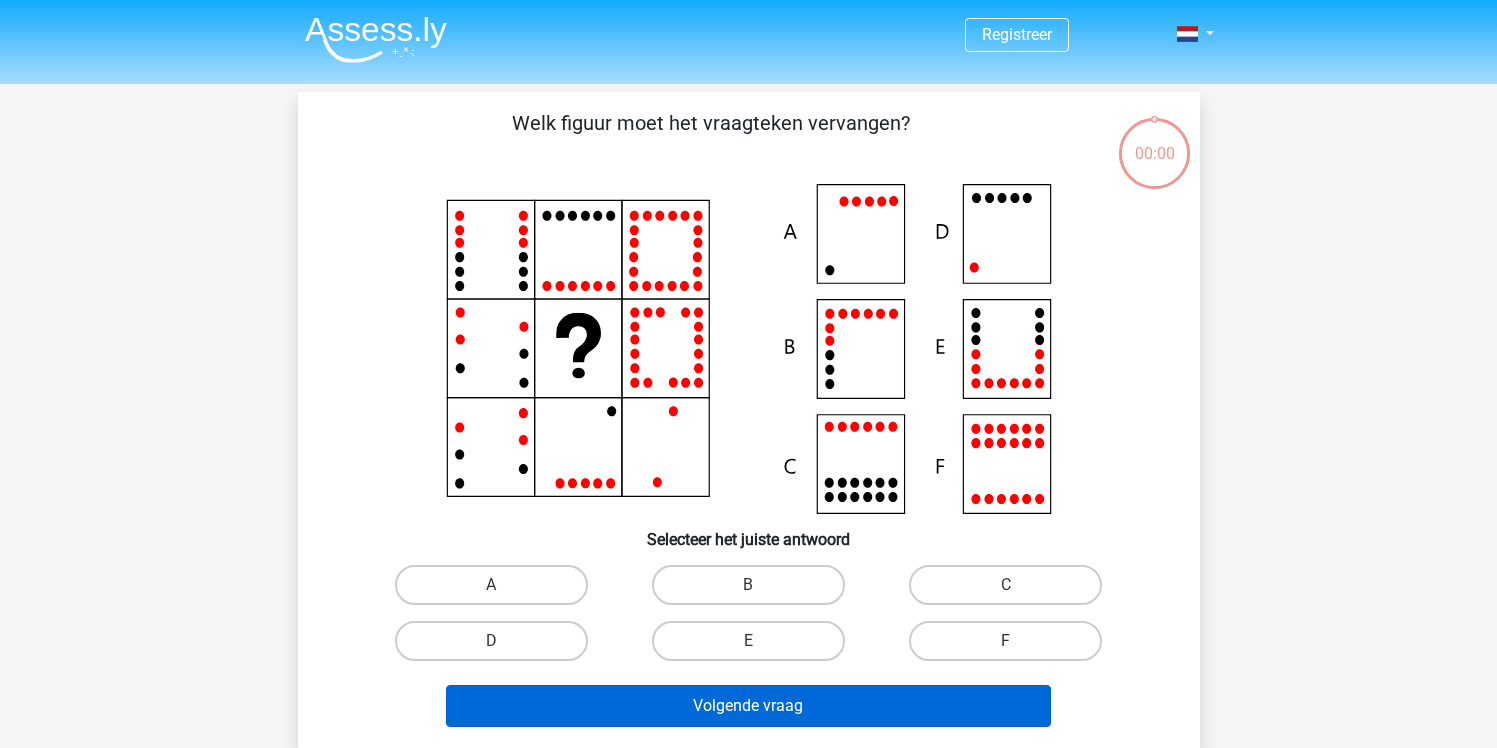 scroll, scrollTop: 92, scrollLeft: 0, axis: vertical 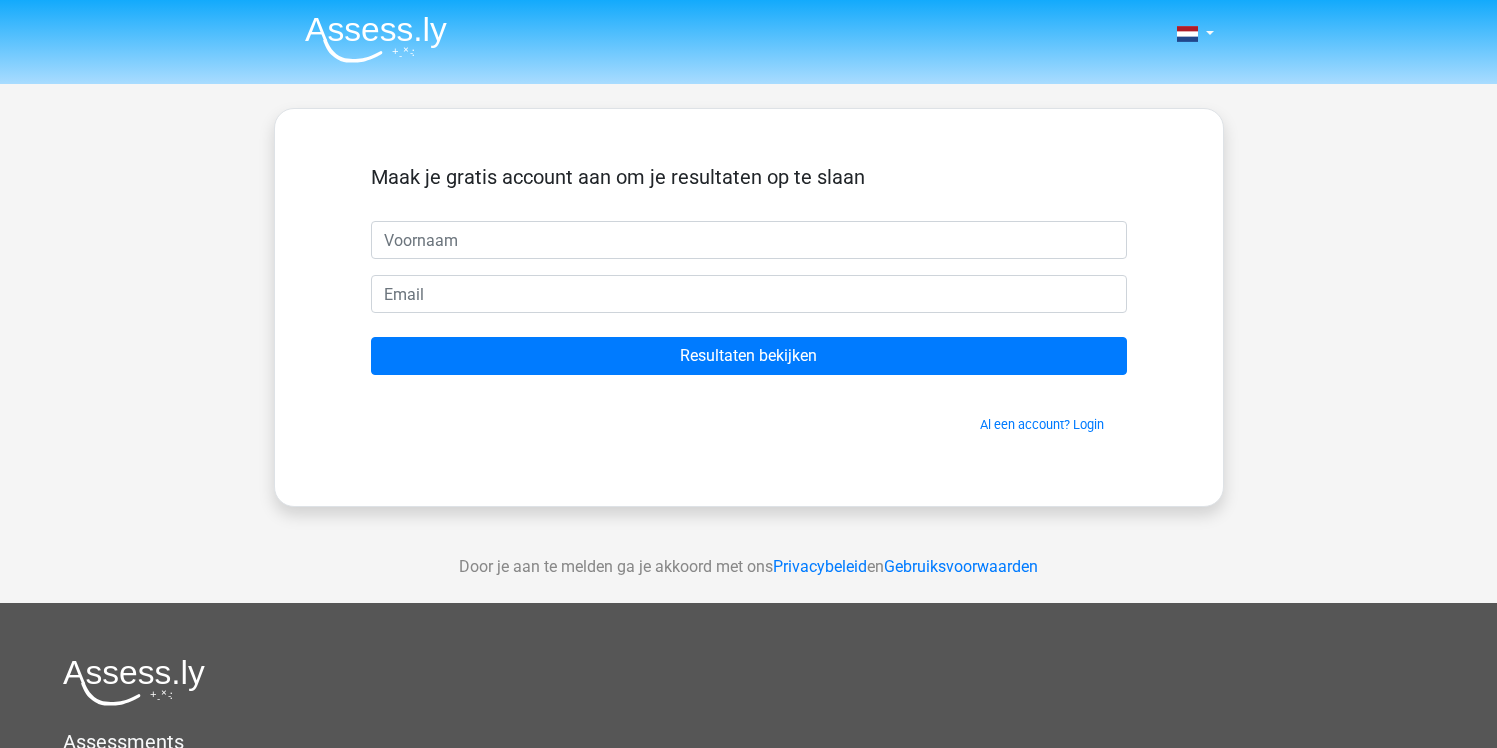 click at bounding box center (749, 240) 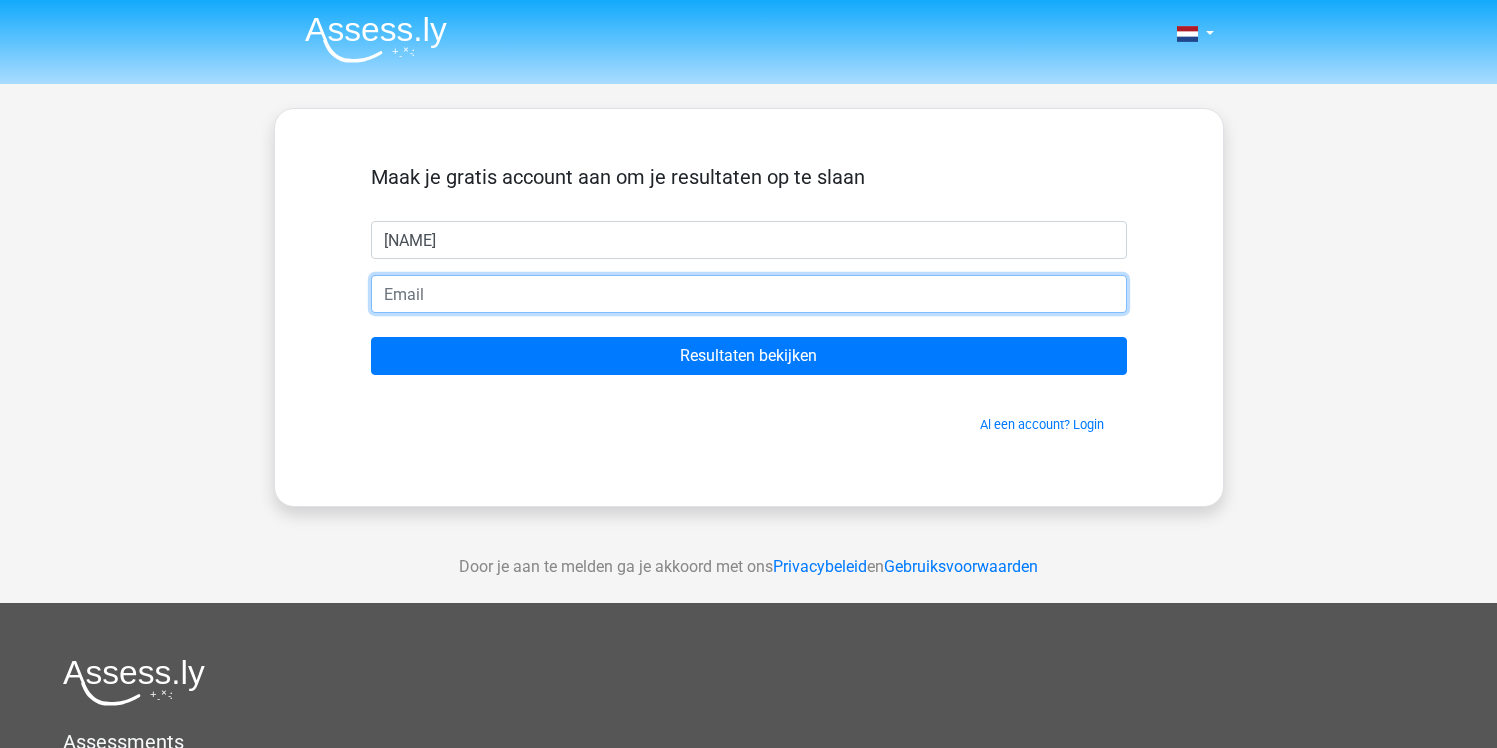click at bounding box center [749, 294] 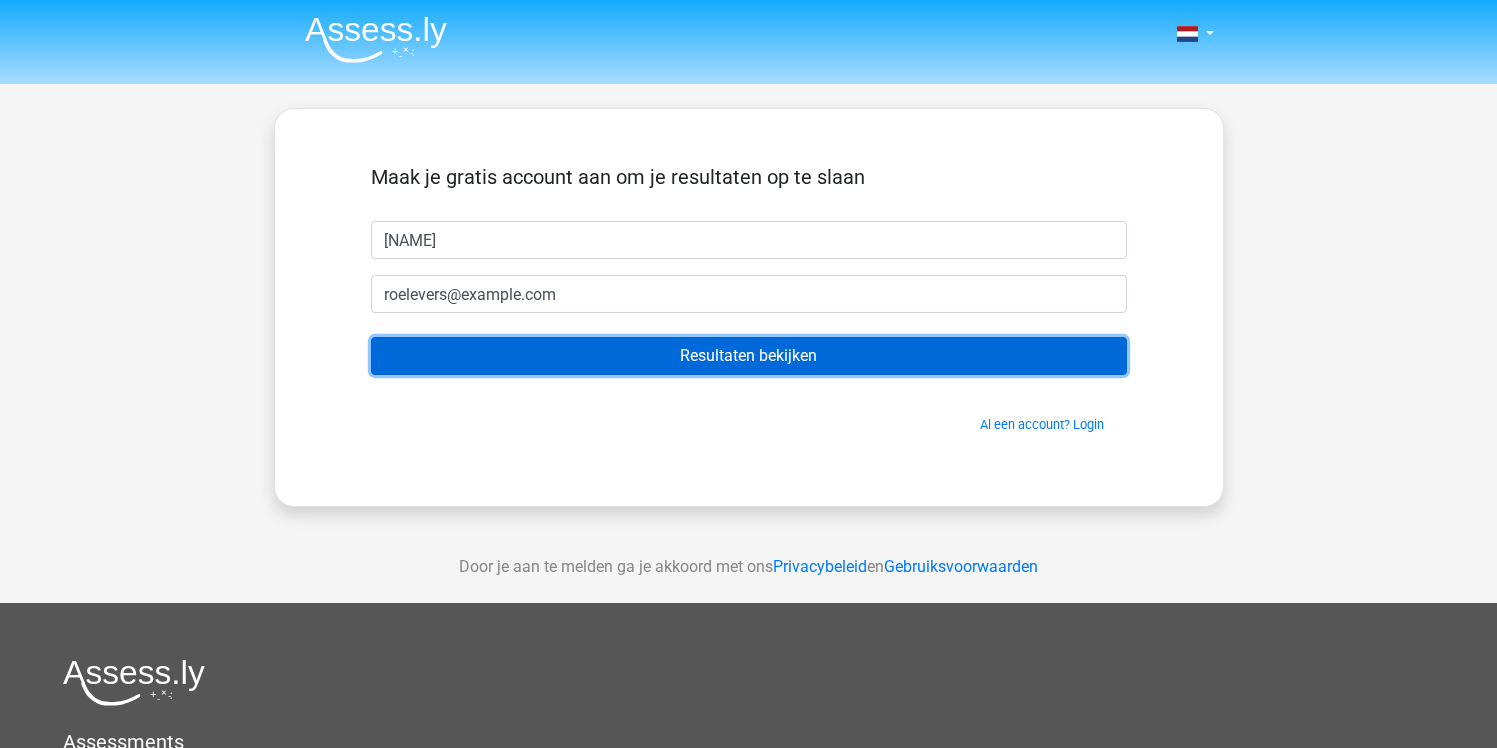 click on "Resultaten bekijken" at bounding box center (749, 356) 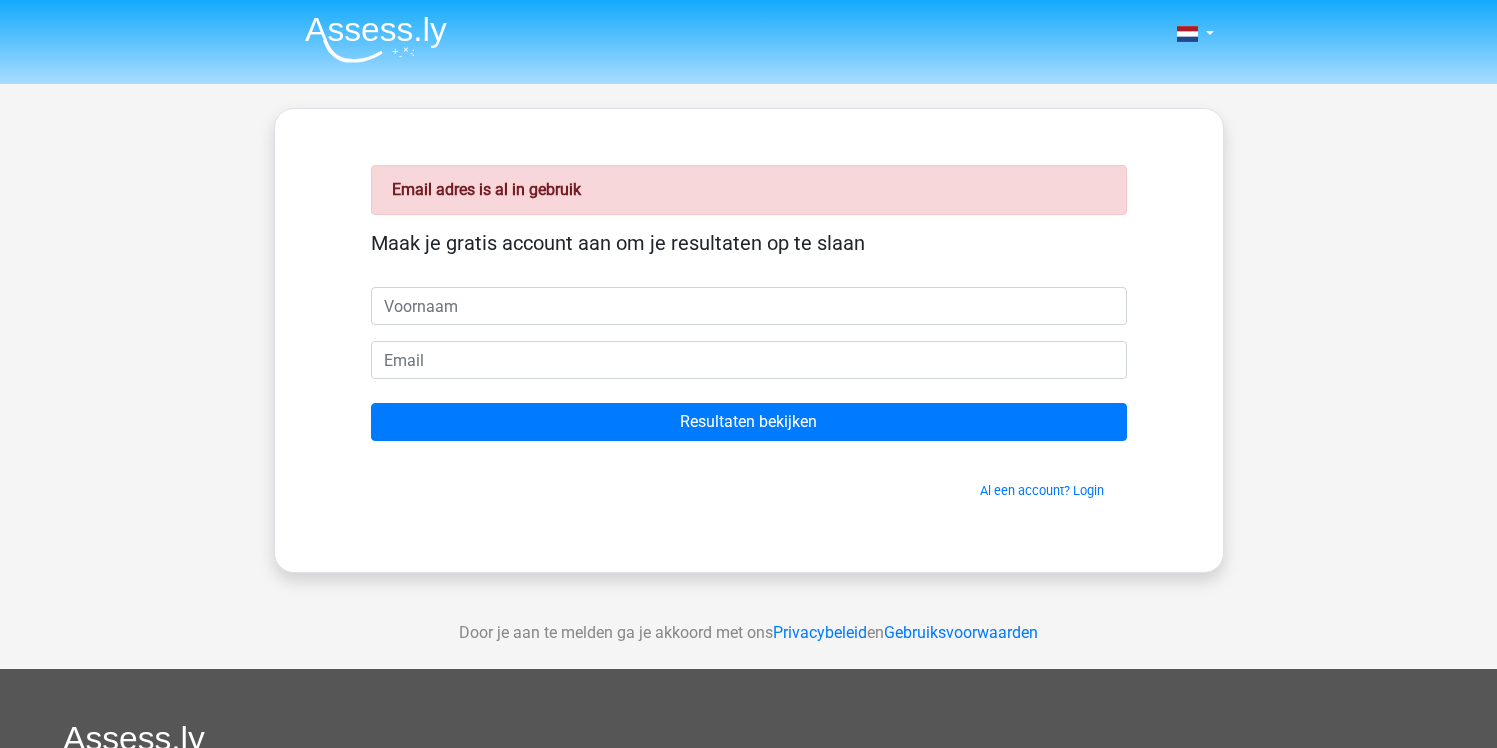 scroll, scrollTop: 0, scrollLeft: 0, axis: both 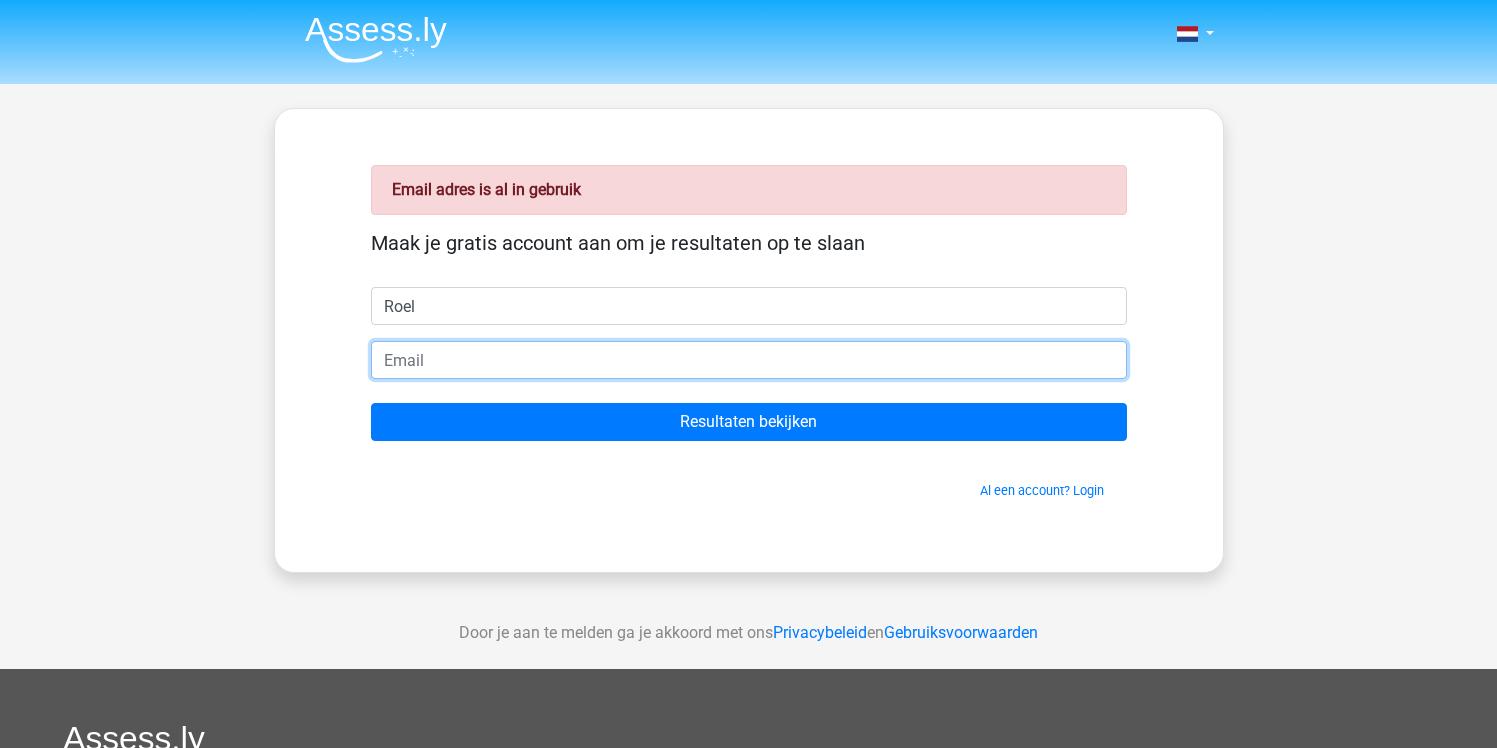click at bounding box center [749, 360] 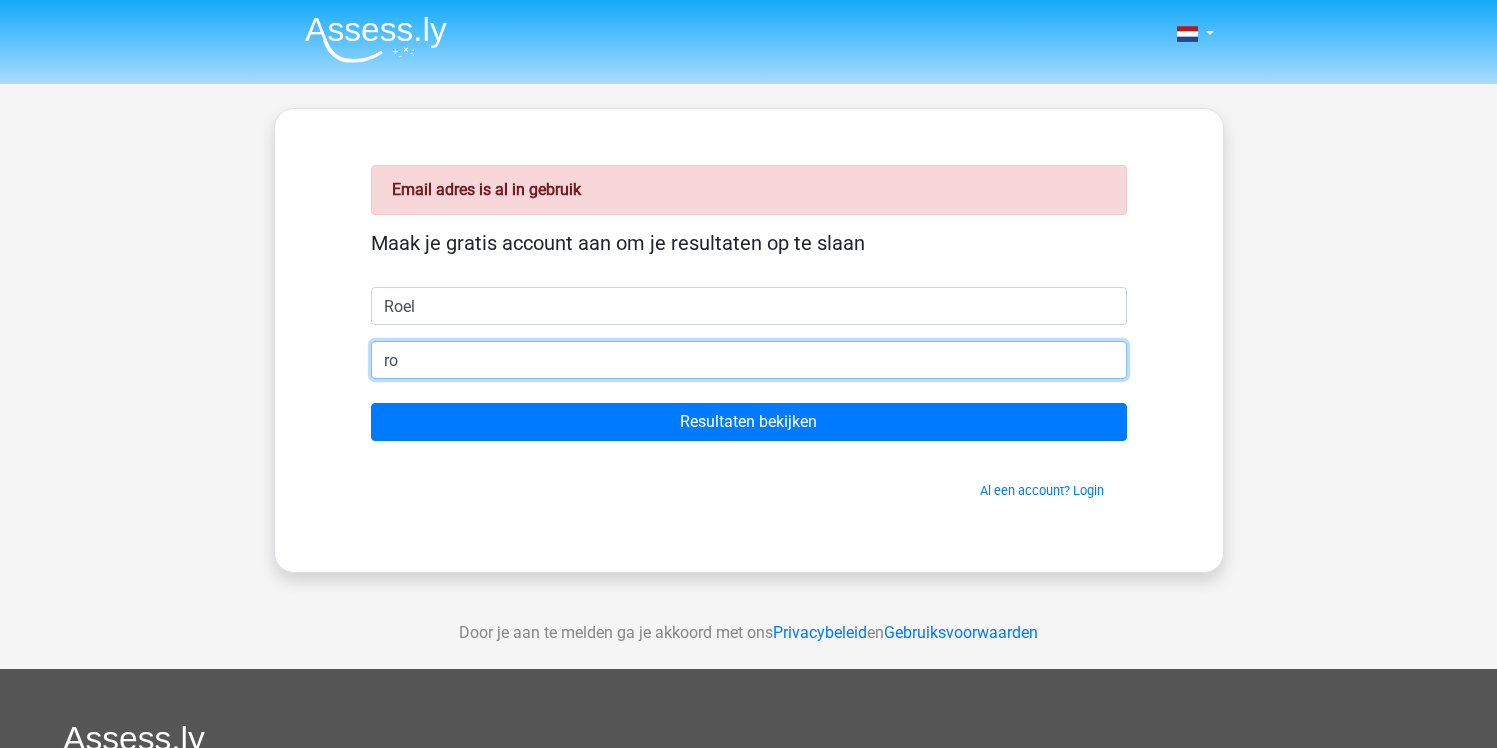 type on "r" 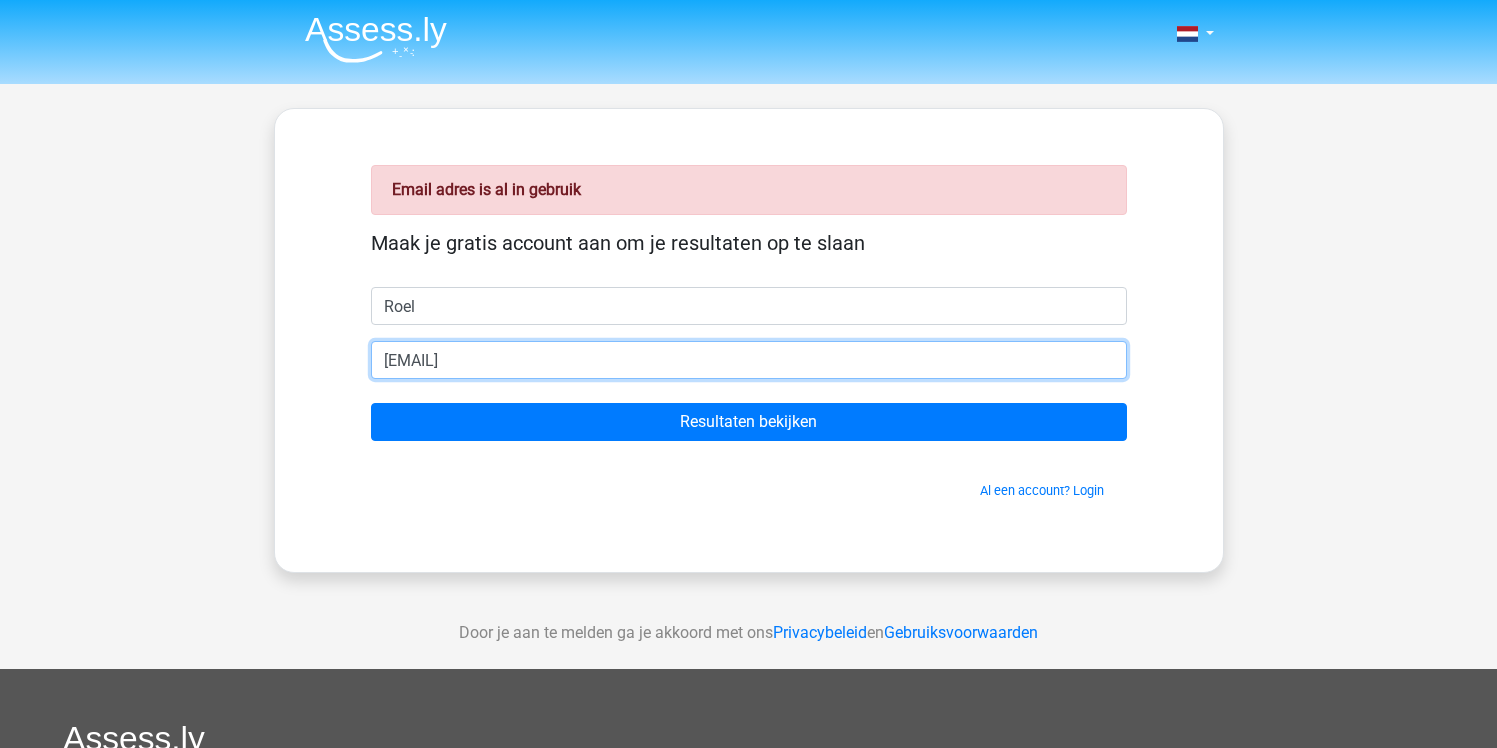 type on "[EMAIL]" 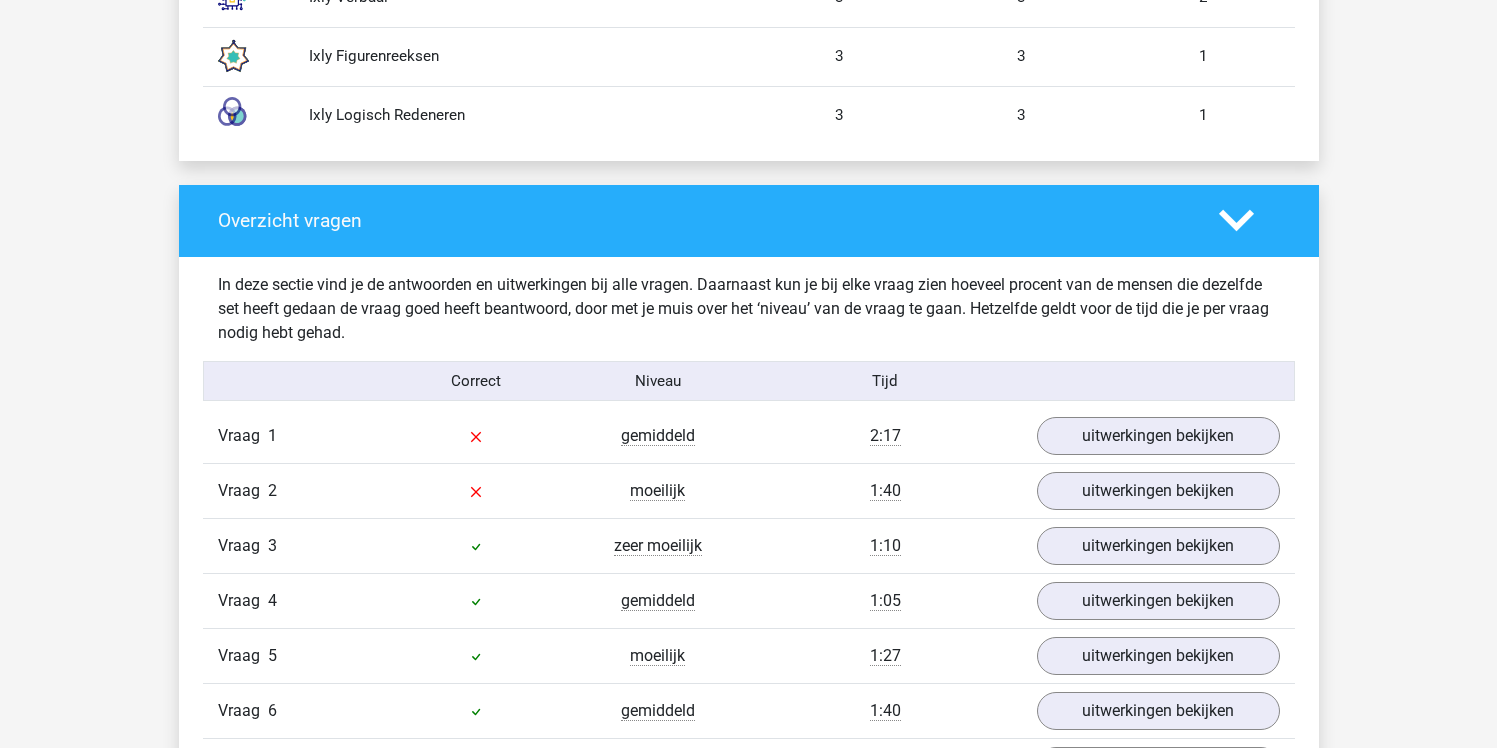 scroll, scrollTop: 2035, scrollLeft: 0, axis: vertical 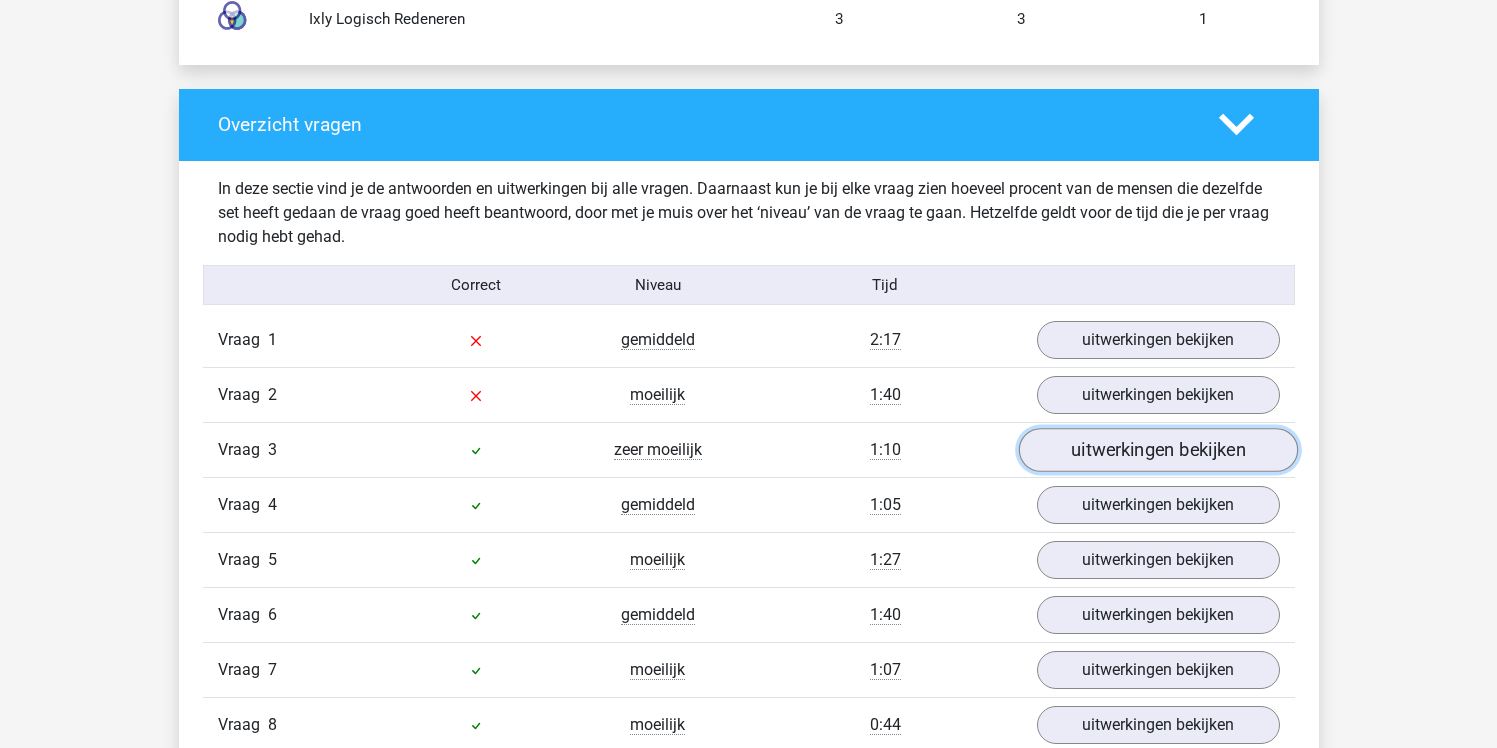 click on "uitwerkingen bekijken" at bounding box center (1157, 451) 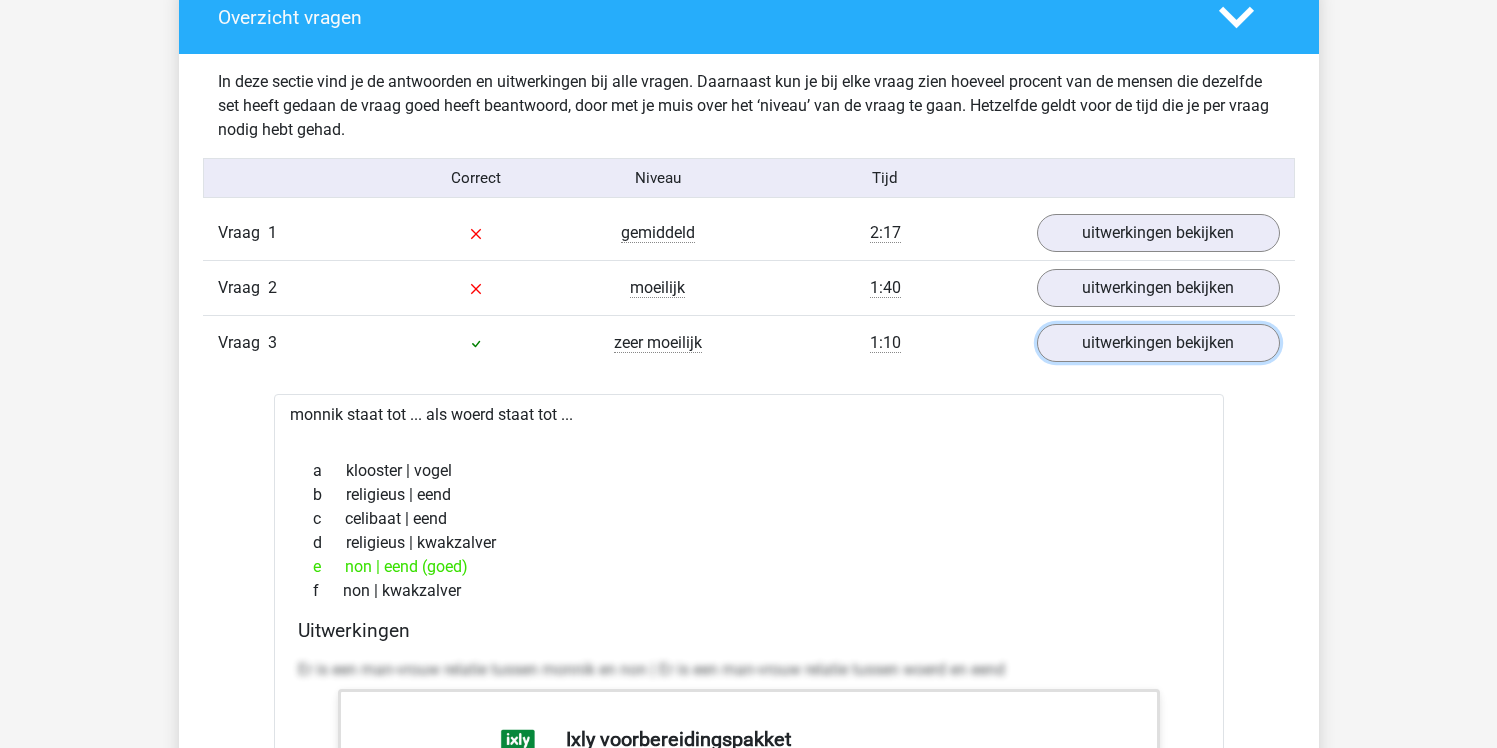 scroll, scrollTop: 2039, scrollLeft: 0, axis: vertical 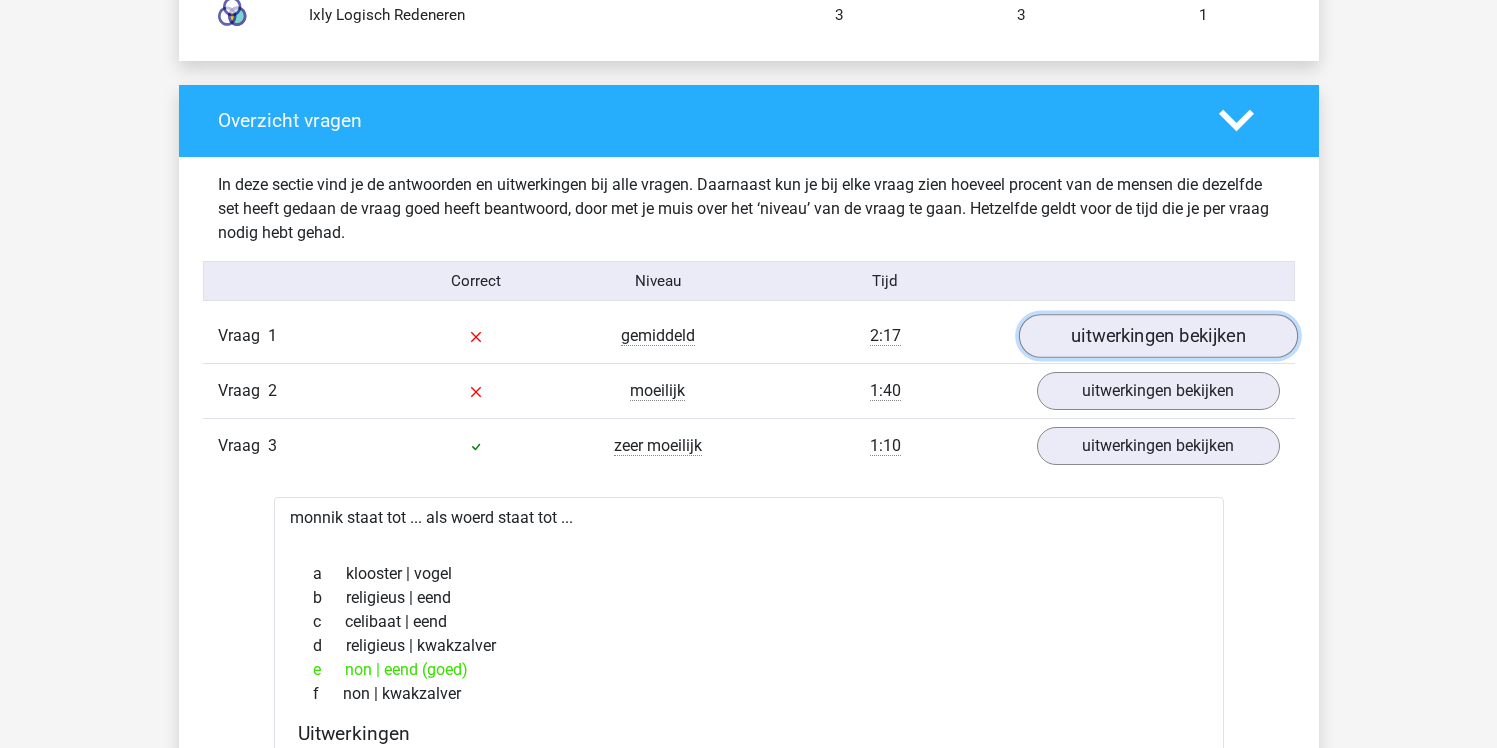 click on "uitwerkingen bekijken" at bounding box center [1157, 337] 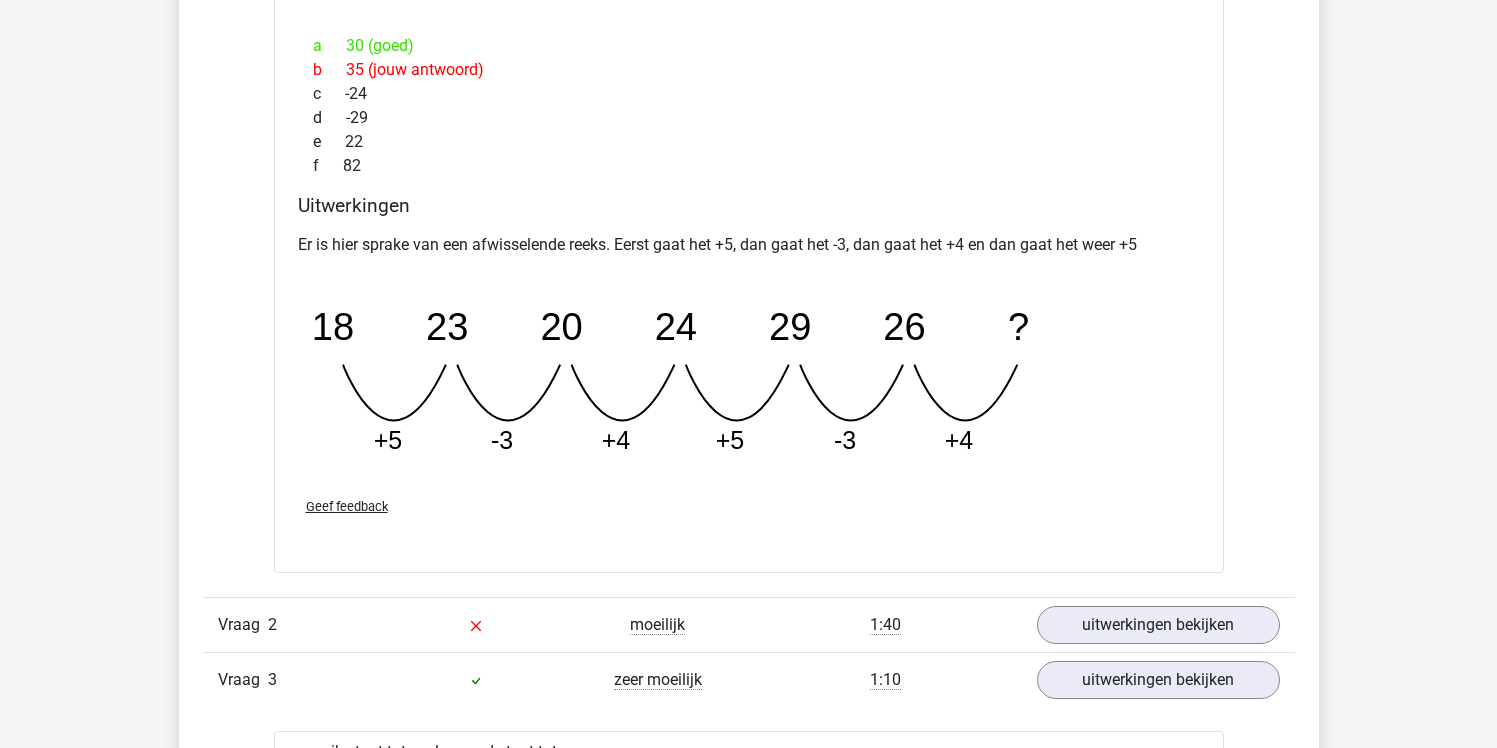 scroll, scrollTop: 2683, scrollLeft: 0, axis: vertical 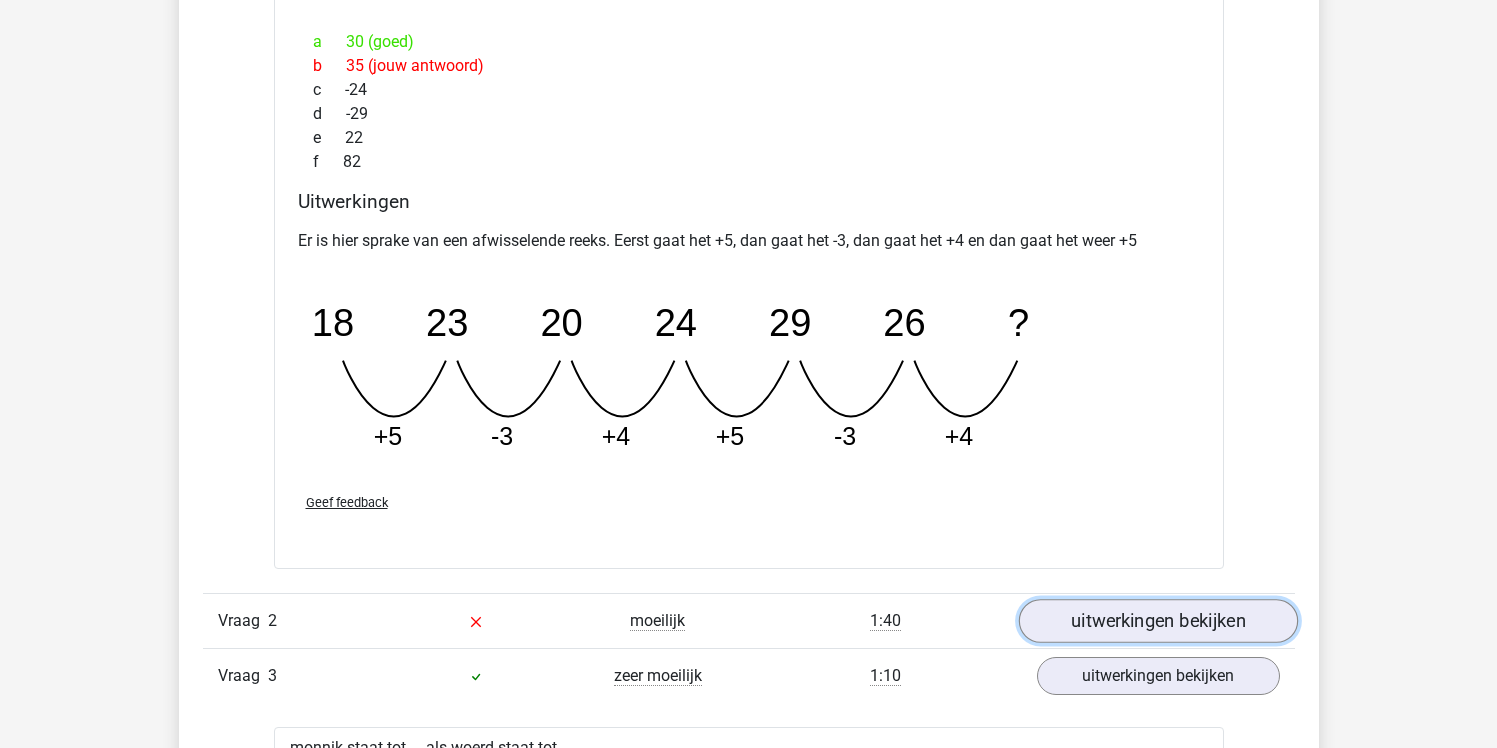 click on "uitwerkingen bekijken" at bounding box center (1157, 621) 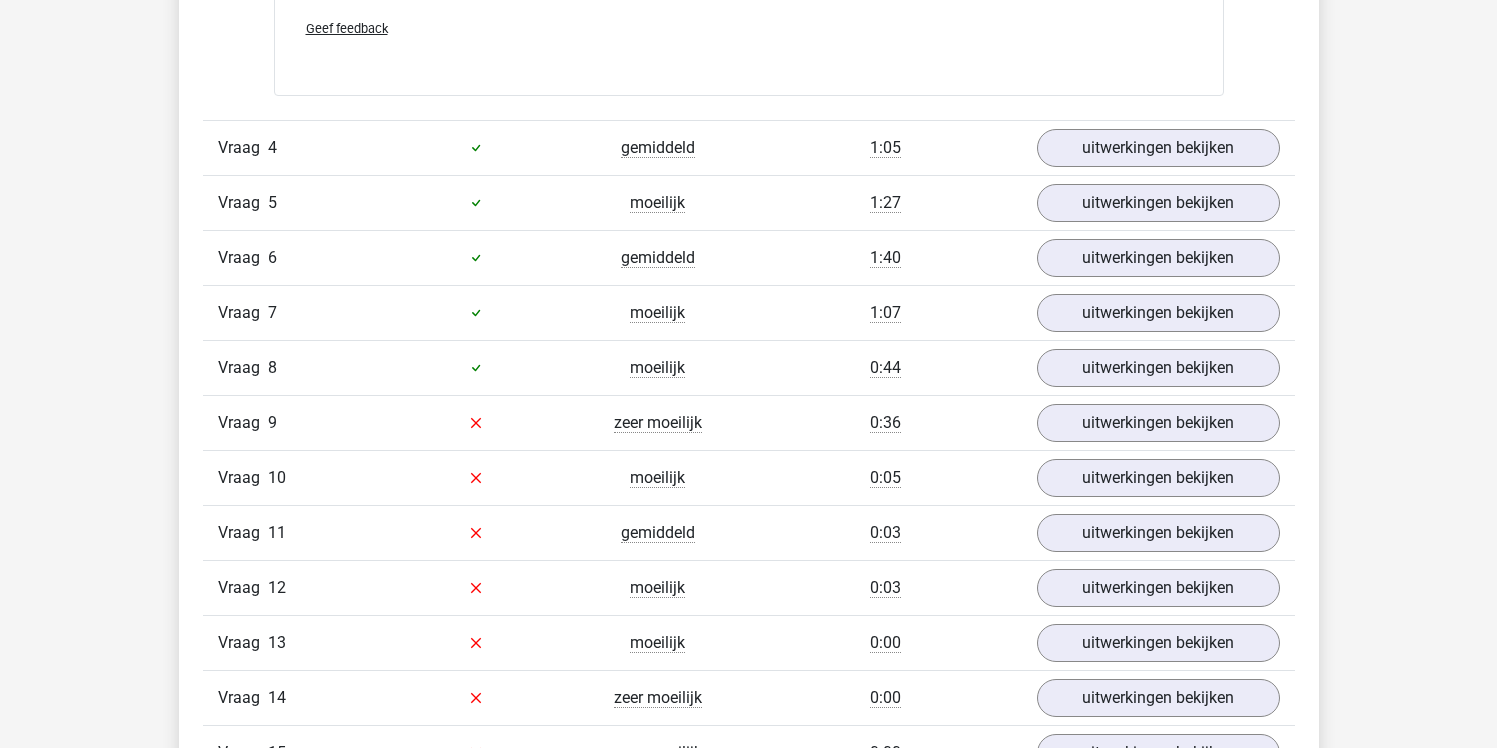 scroll, scrollTop: 4992, scrollLeft: 0, axis: vertical 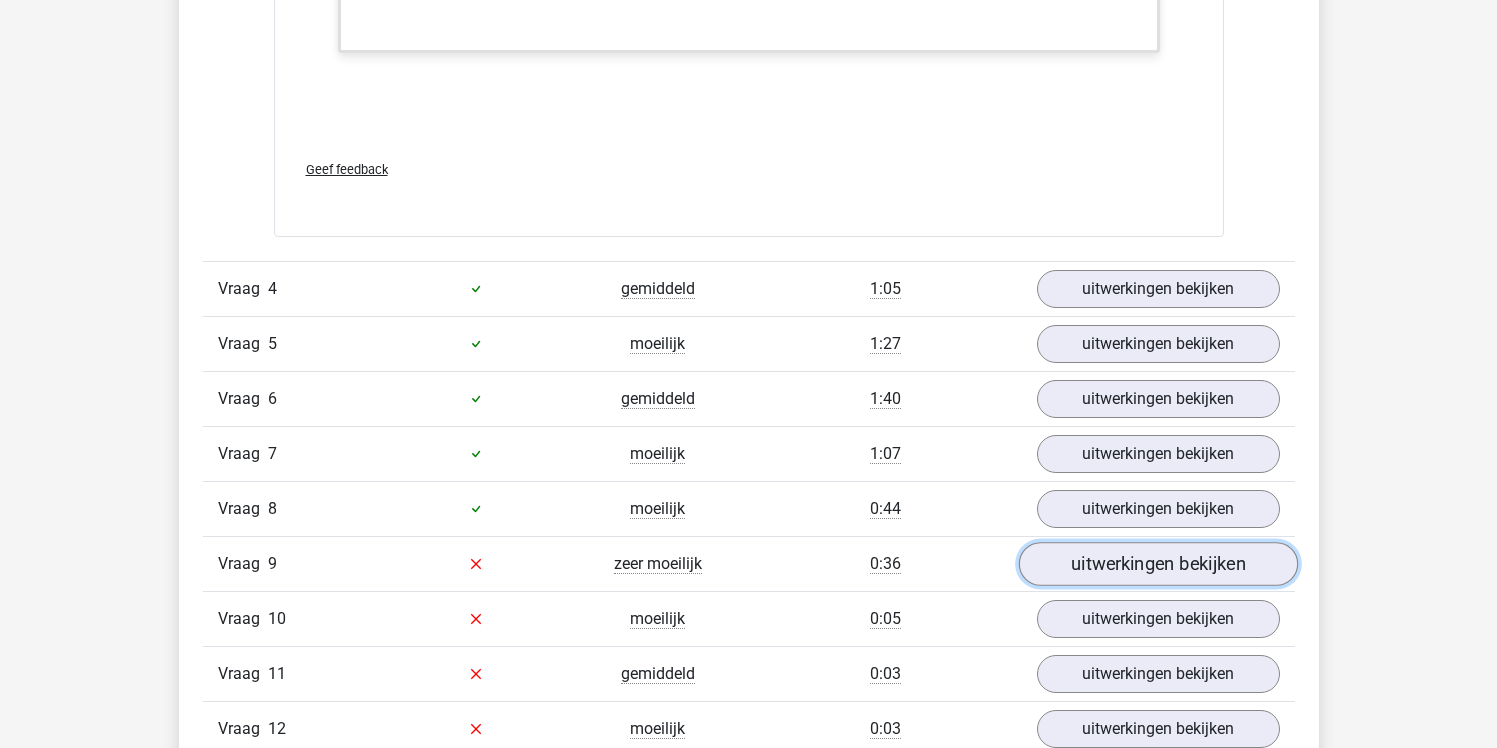 click on "uitwerkingen bekijken" at bounding box center [1157, 564] 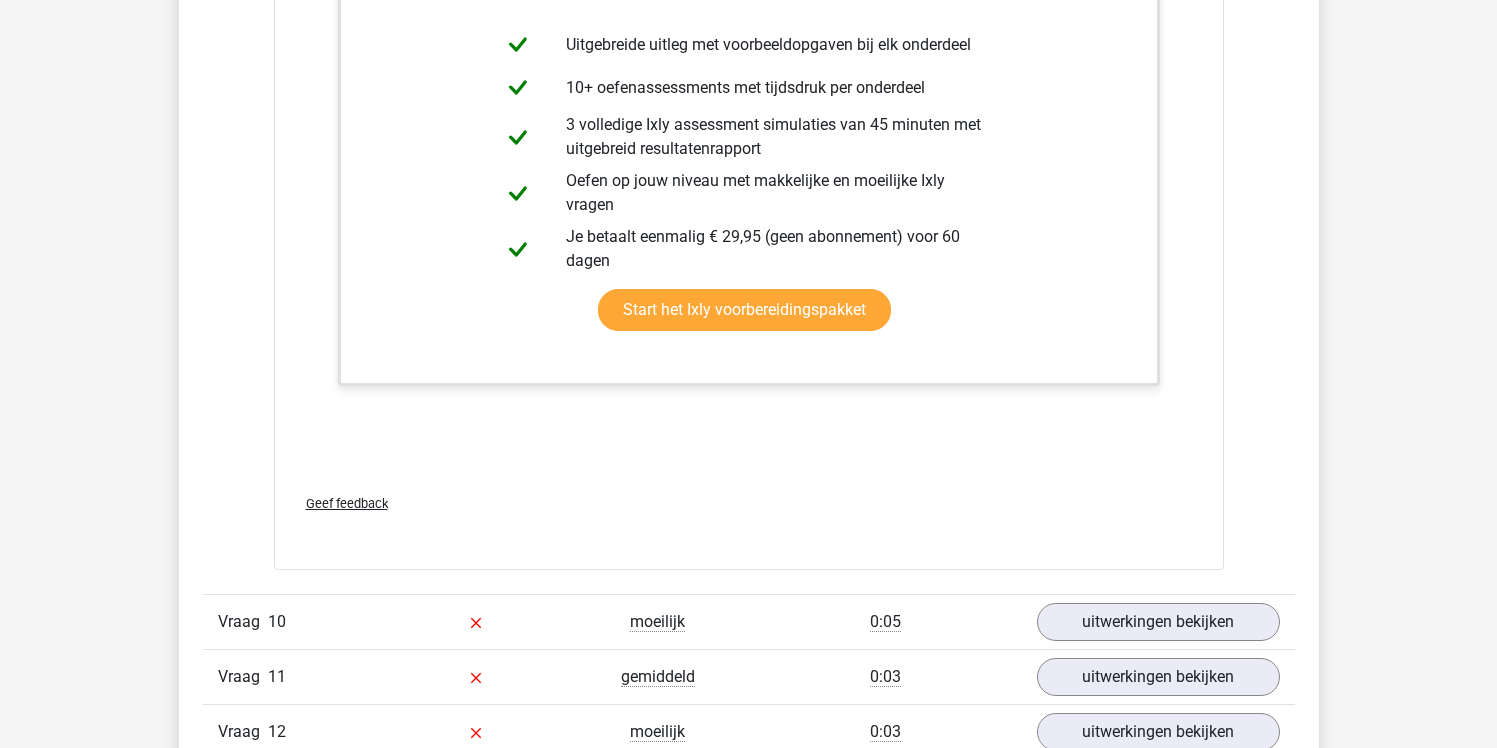 scroll, scrollTop: 7020, scrollLeft: 0, axis: vertical 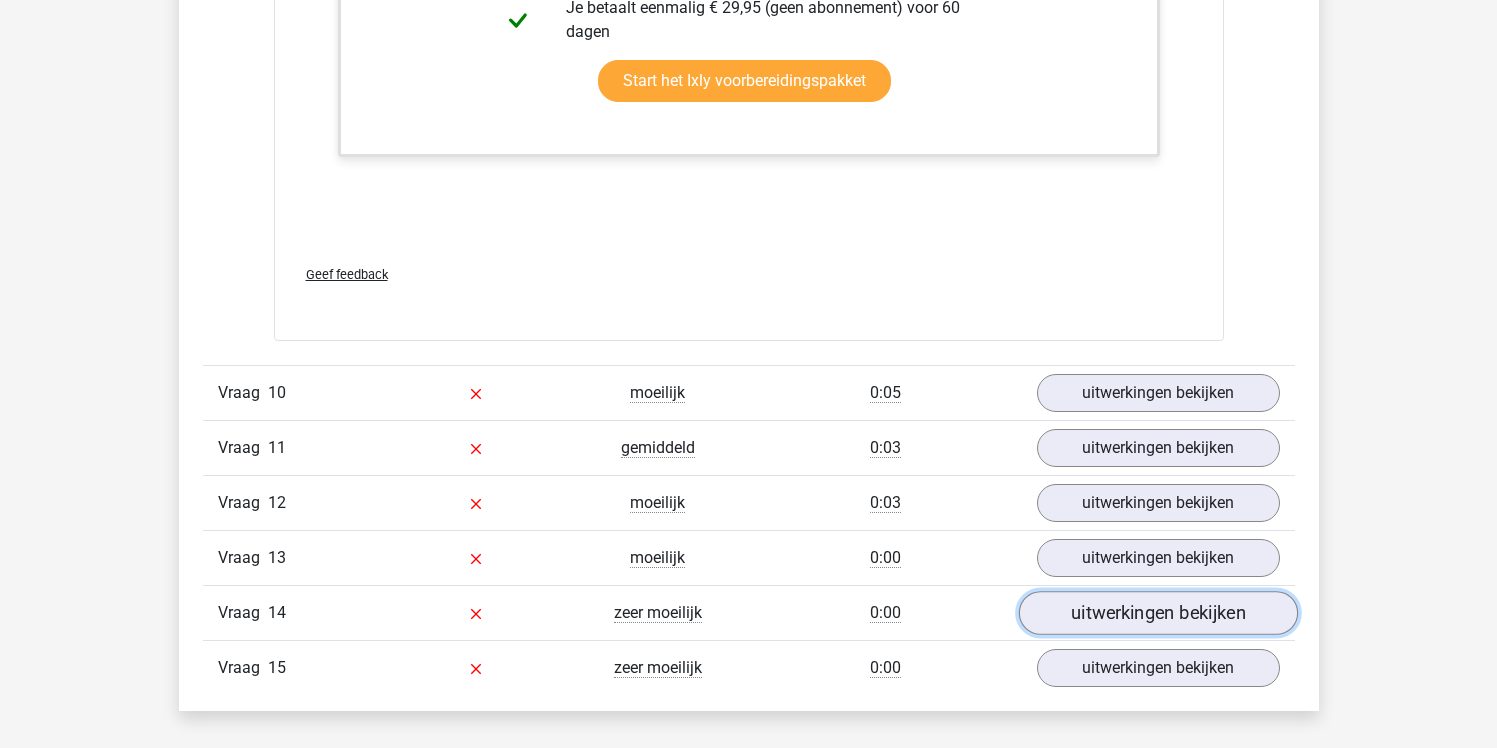click on "uitwerkingen bekijken" at bounding box center [1157, 613] 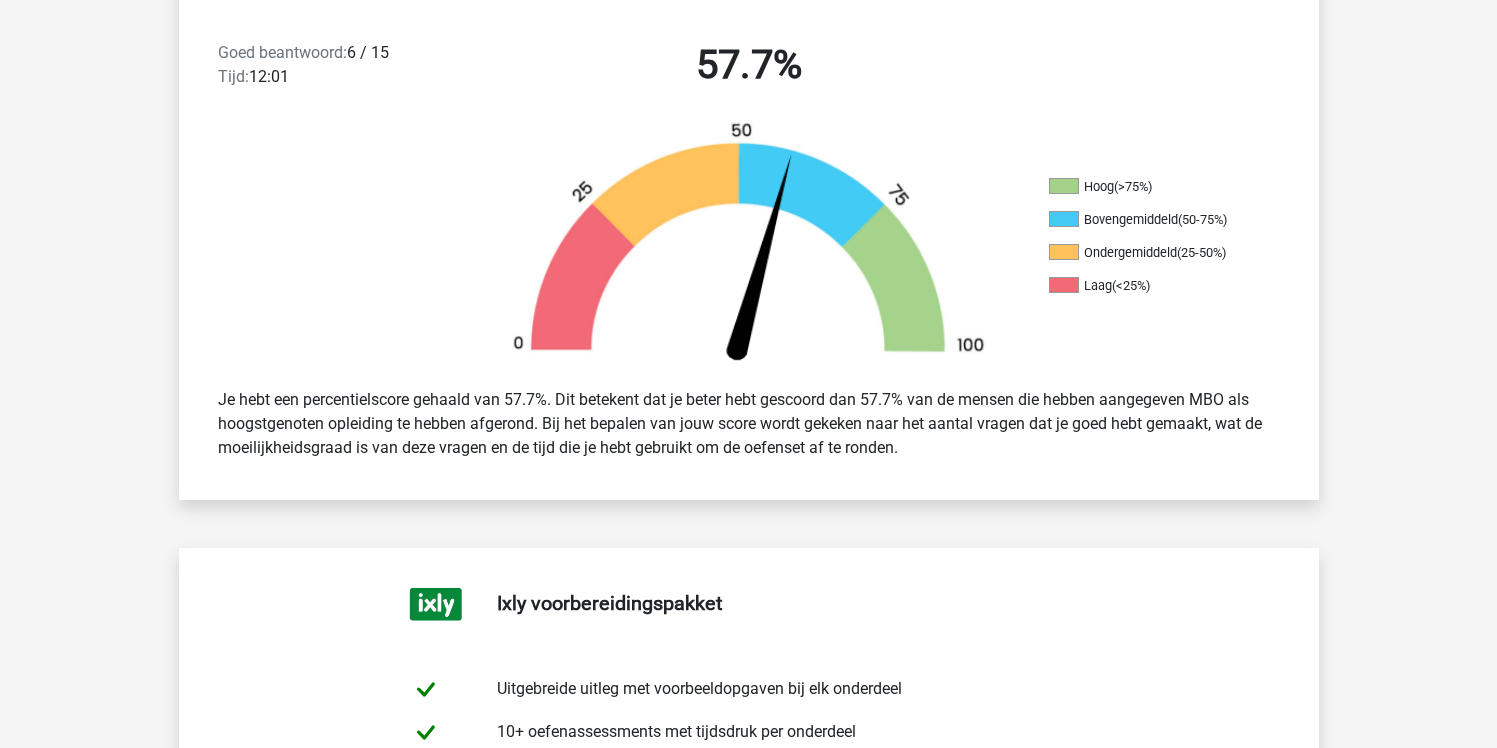 scroll, scrollTop: 526, scrollLeft: 0, axis: vertical 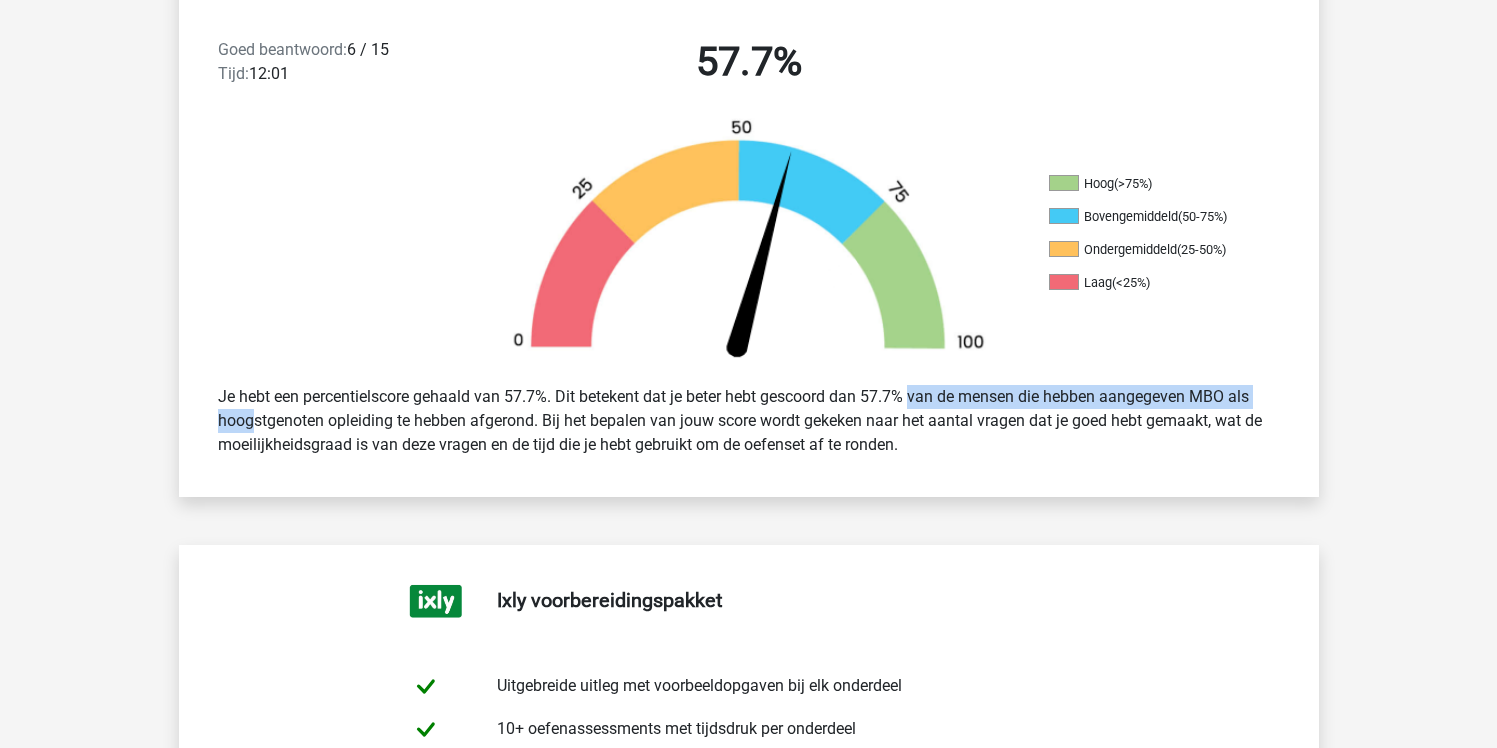 drag, startPoint x: 872, startPoint y: 394, endPoint x: 1241, endPoint y: 397, distance: 369.0122 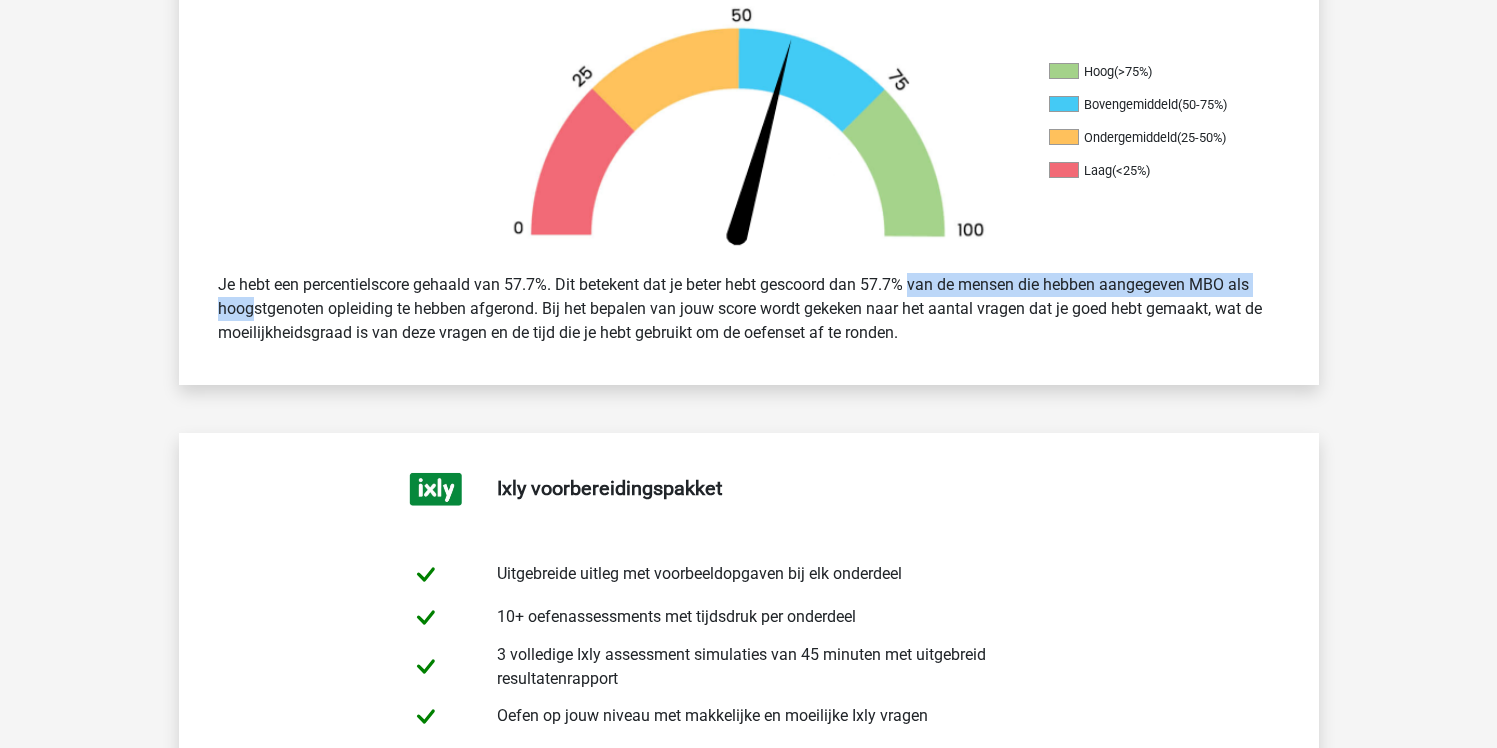 scroll, scrollTop: 0, scrollLeft: 0, axis: both 